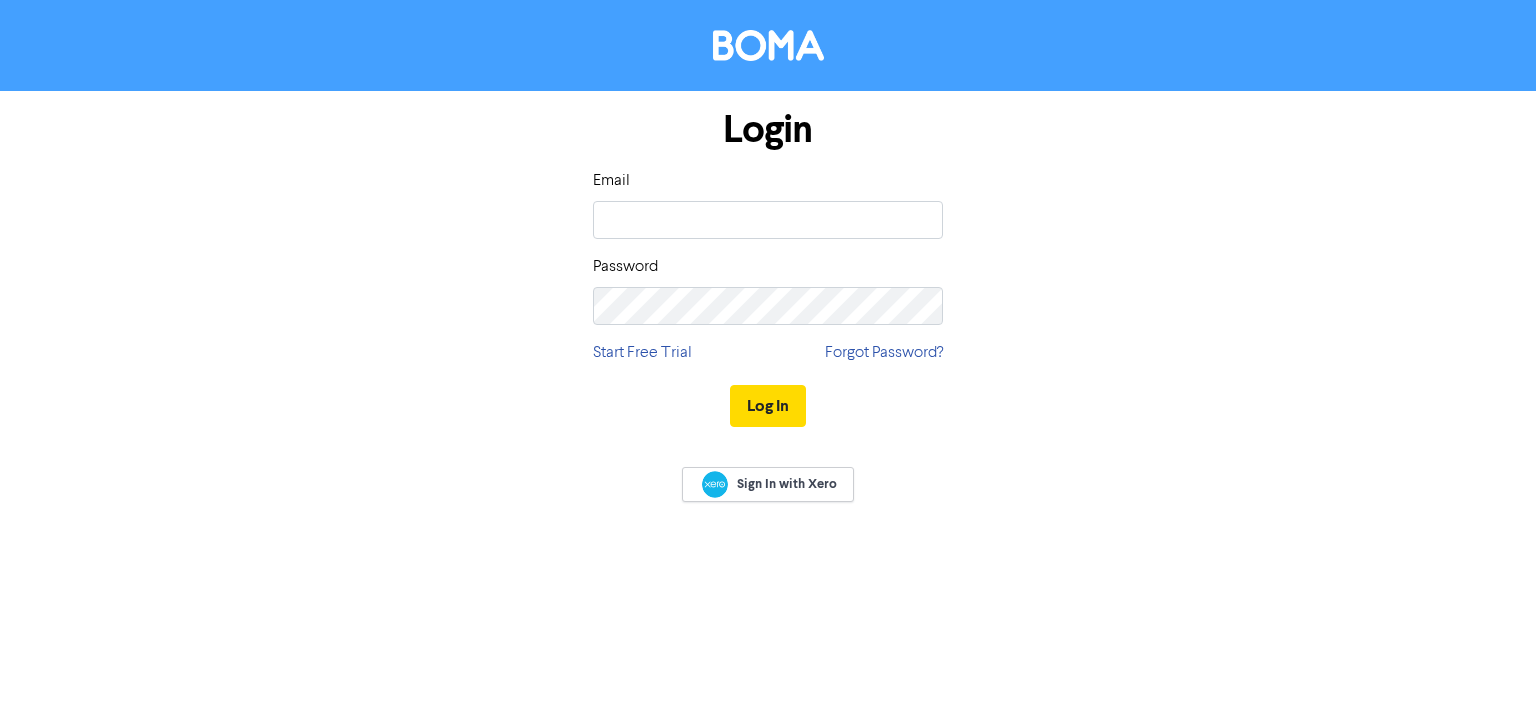 scroll, scrollTop: 0, scrollLeft: 0, axis: both 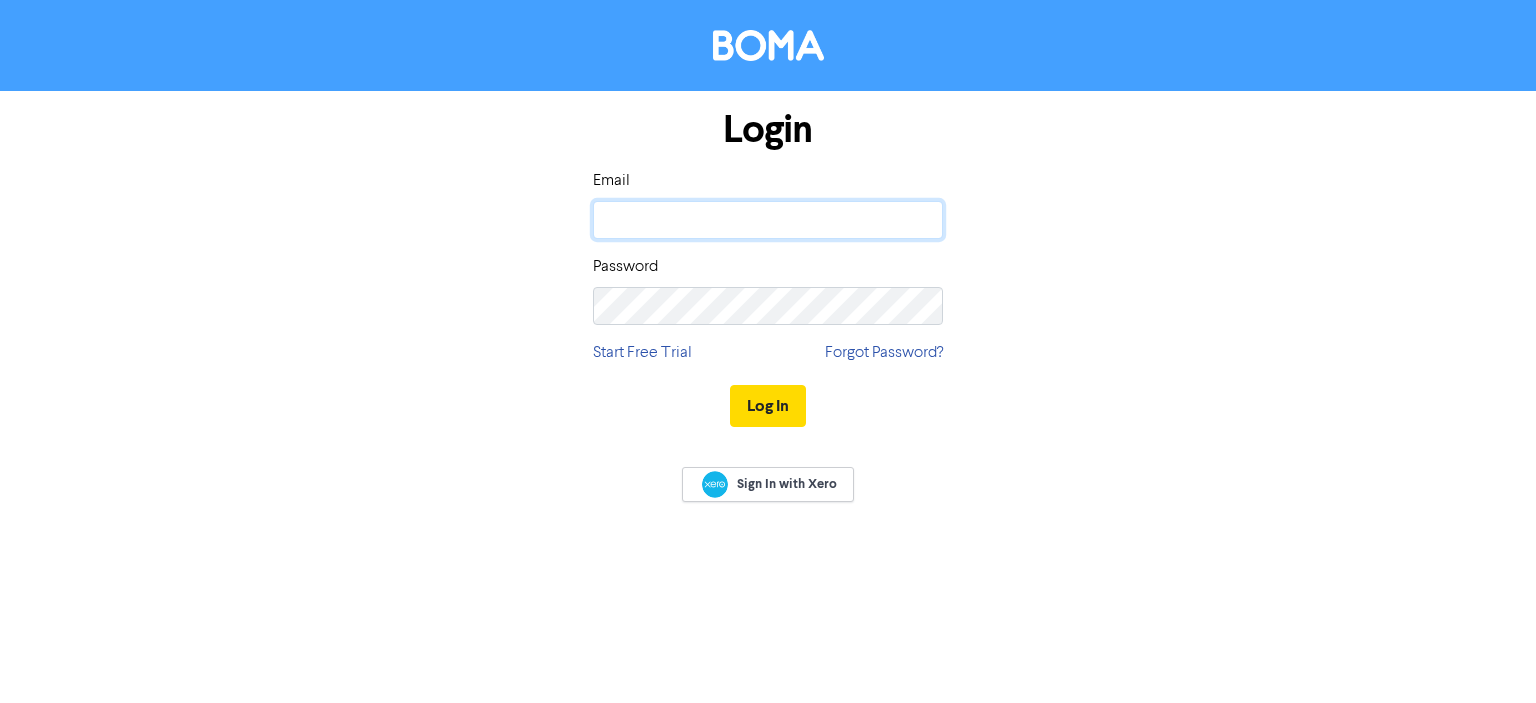 click 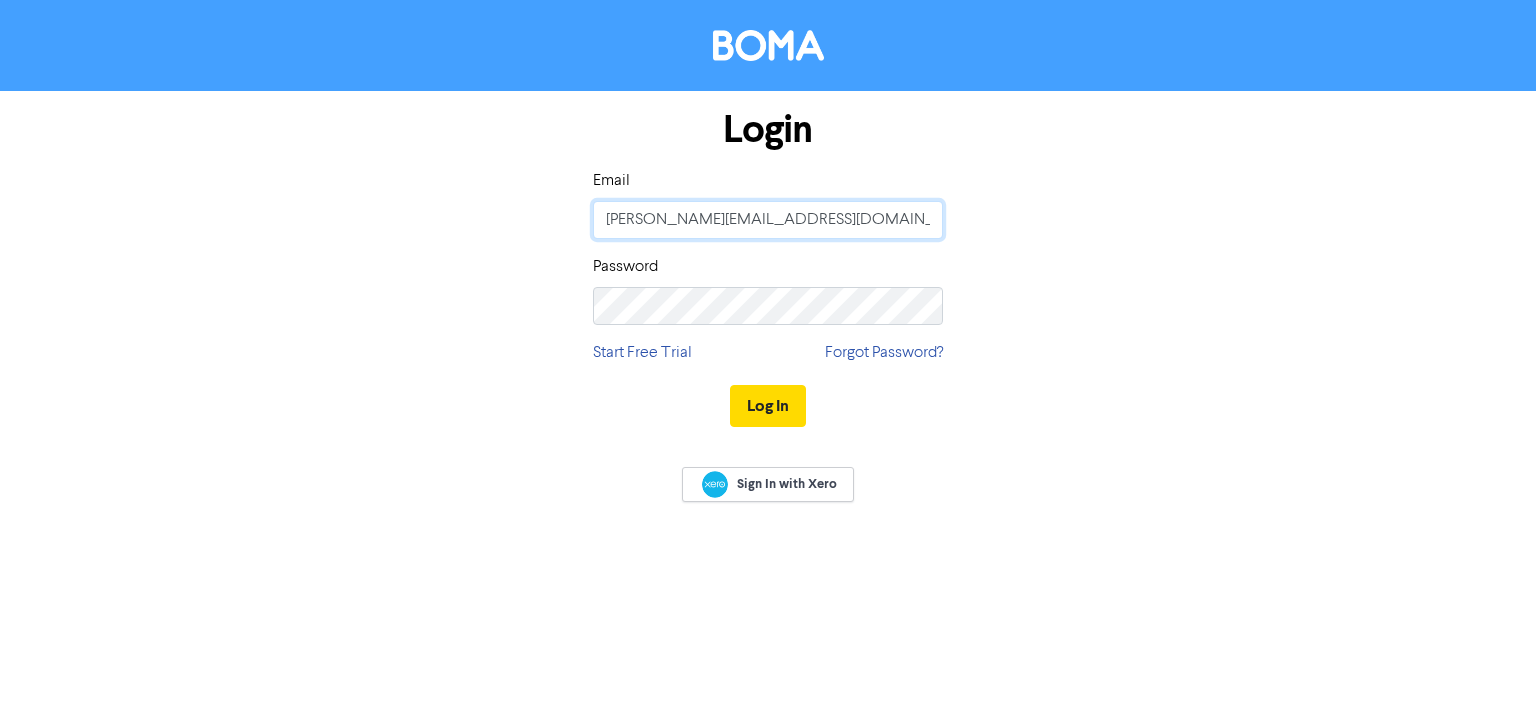 type on "[PERSON_NAME][EMAIL_ADDRESS][DOMAIN_NAME]" 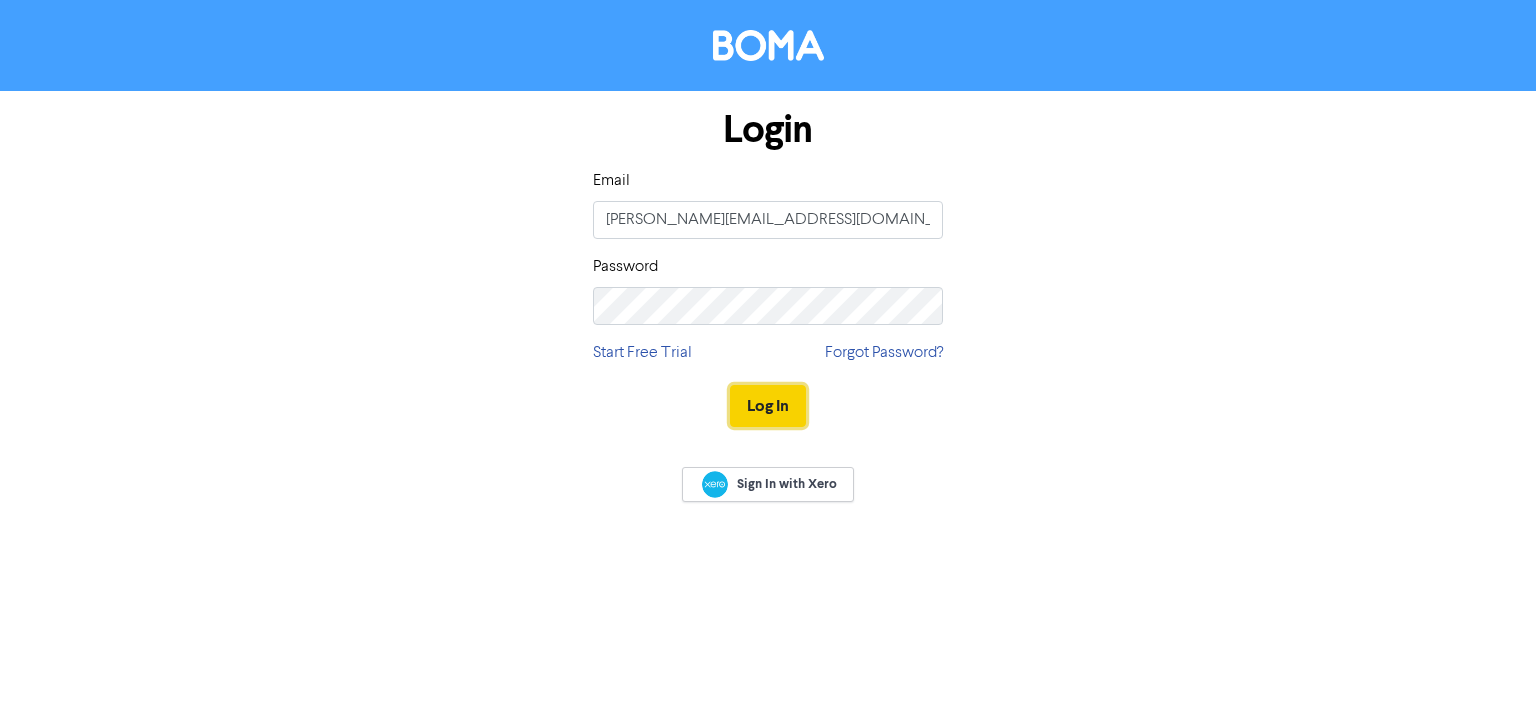 click on "Log In" at bounding box center [768, 406] 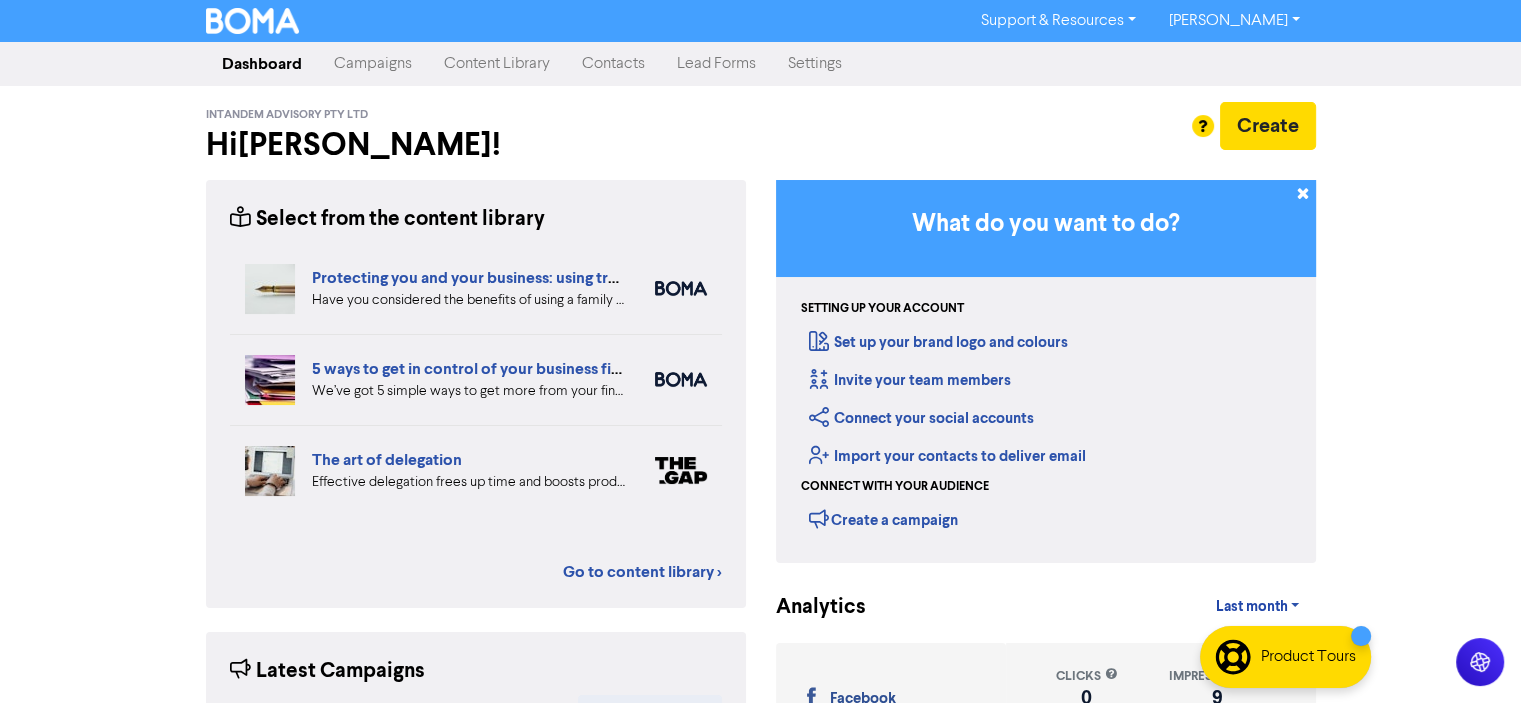 click on "Content Library" at bounding box center (497, 64) 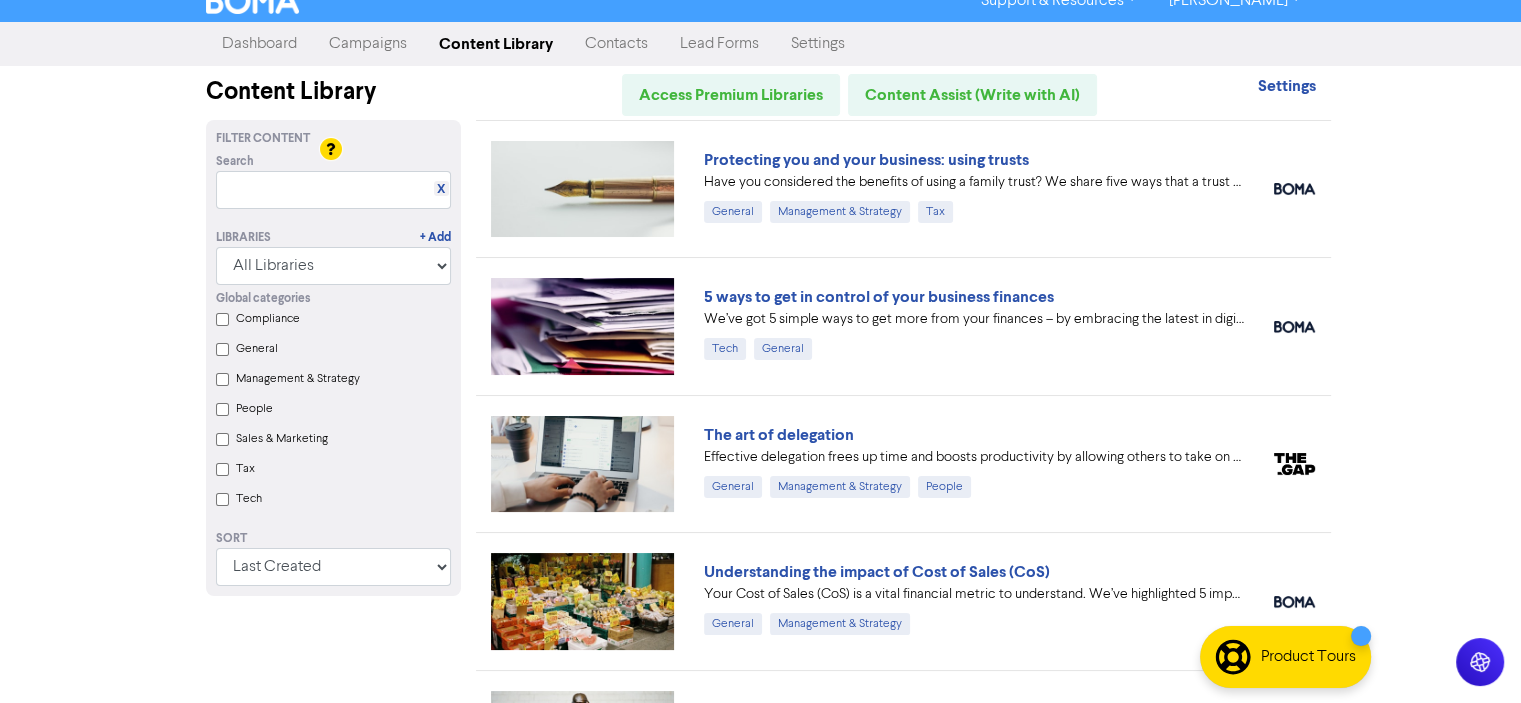 scroll, scrollTop: 0, scrollLeft: 0, axis: both 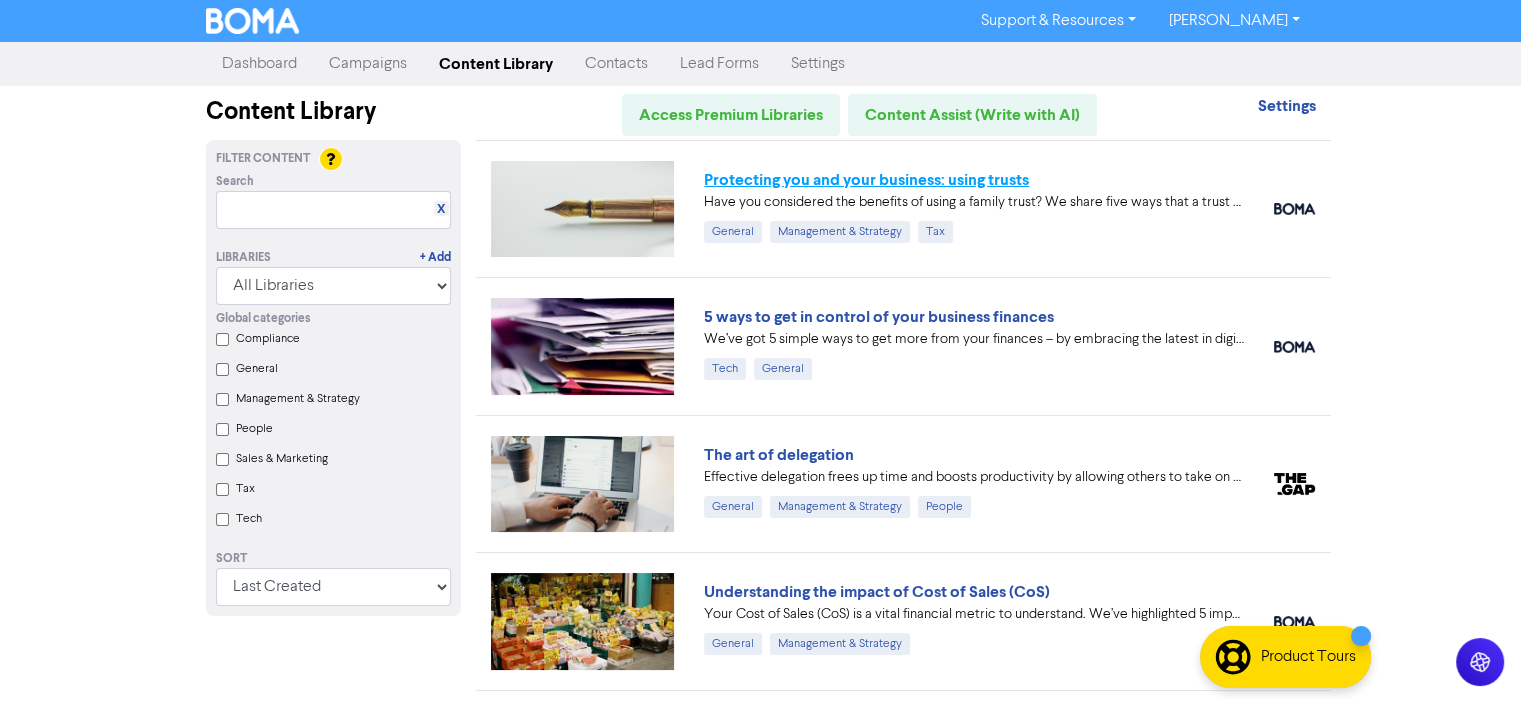 click on "Protecting you and your business: using trusts" at bounding box center (866, 180) 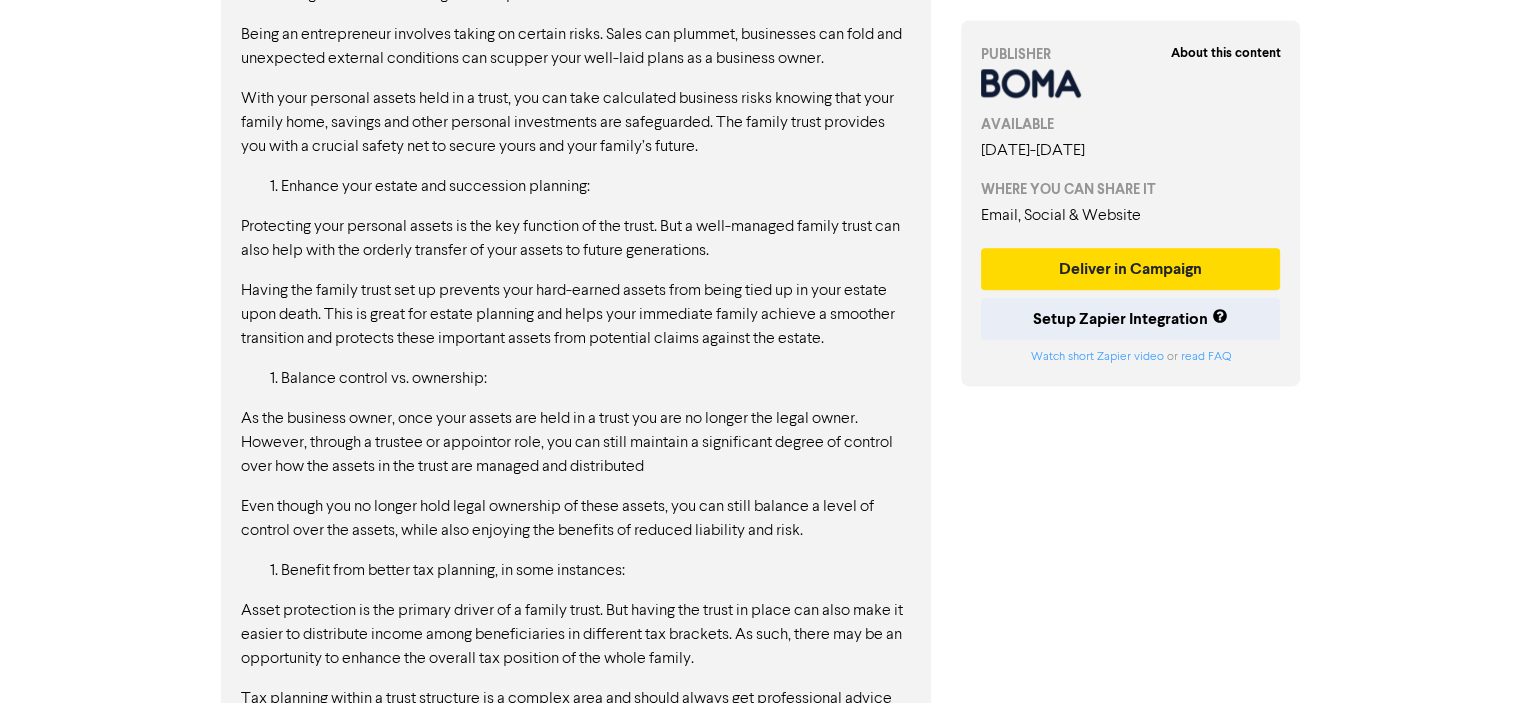 scroll, scrollTop: 2736, scrollLeft: 0, axis: vertical 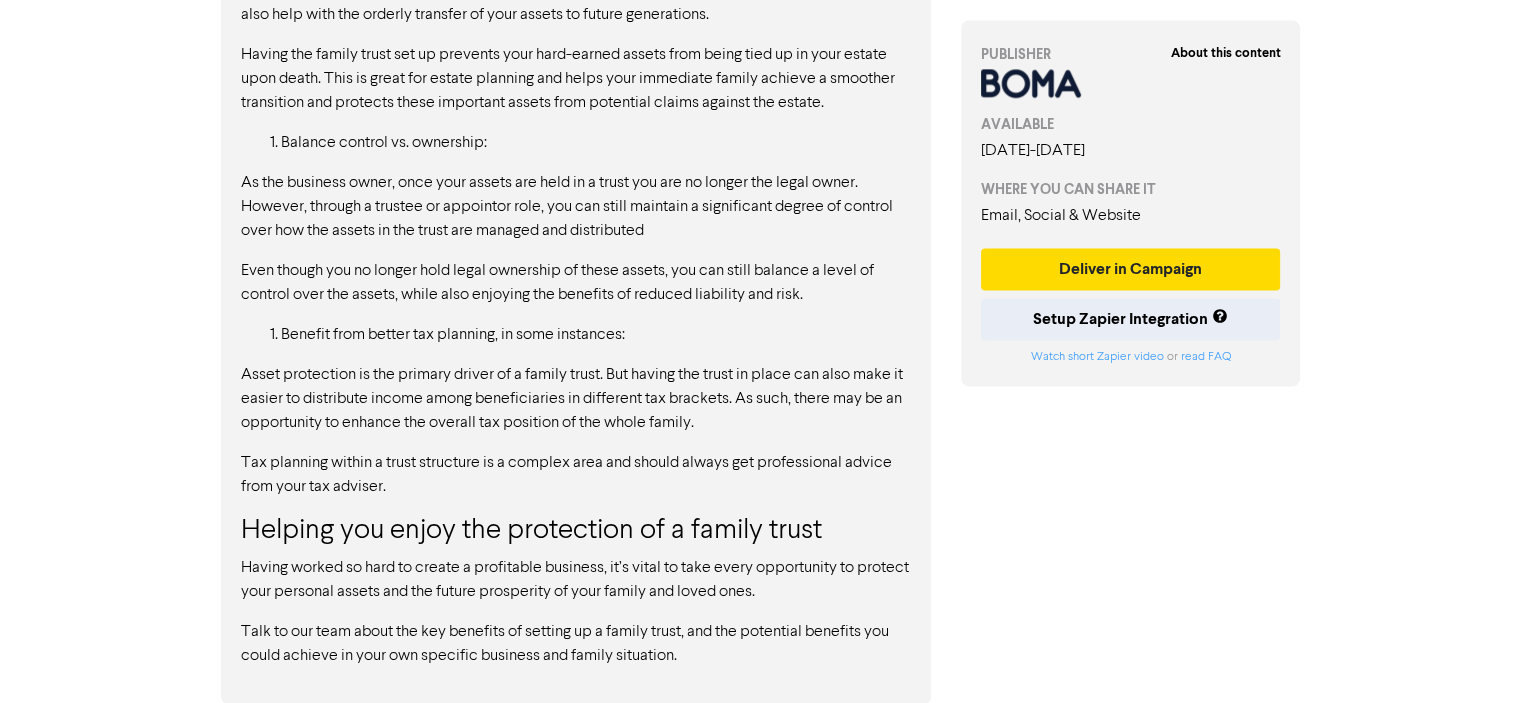 drag, startPoint x: 689, startPoint y: 651, endPoint x: 328, endPoint y: 425, distance: 425.90726 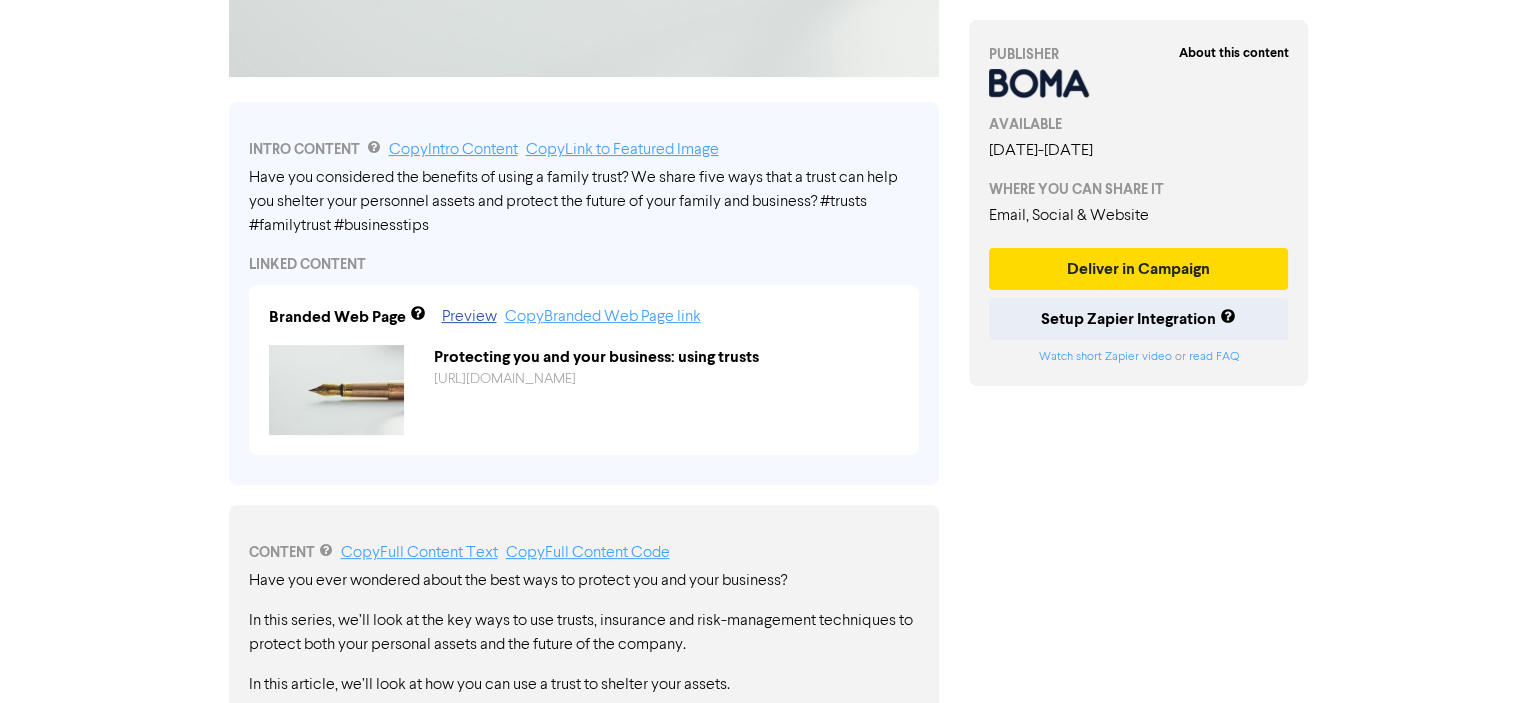 scroll, scrollTop: 536, scrollLeft: 0, axis: vertical 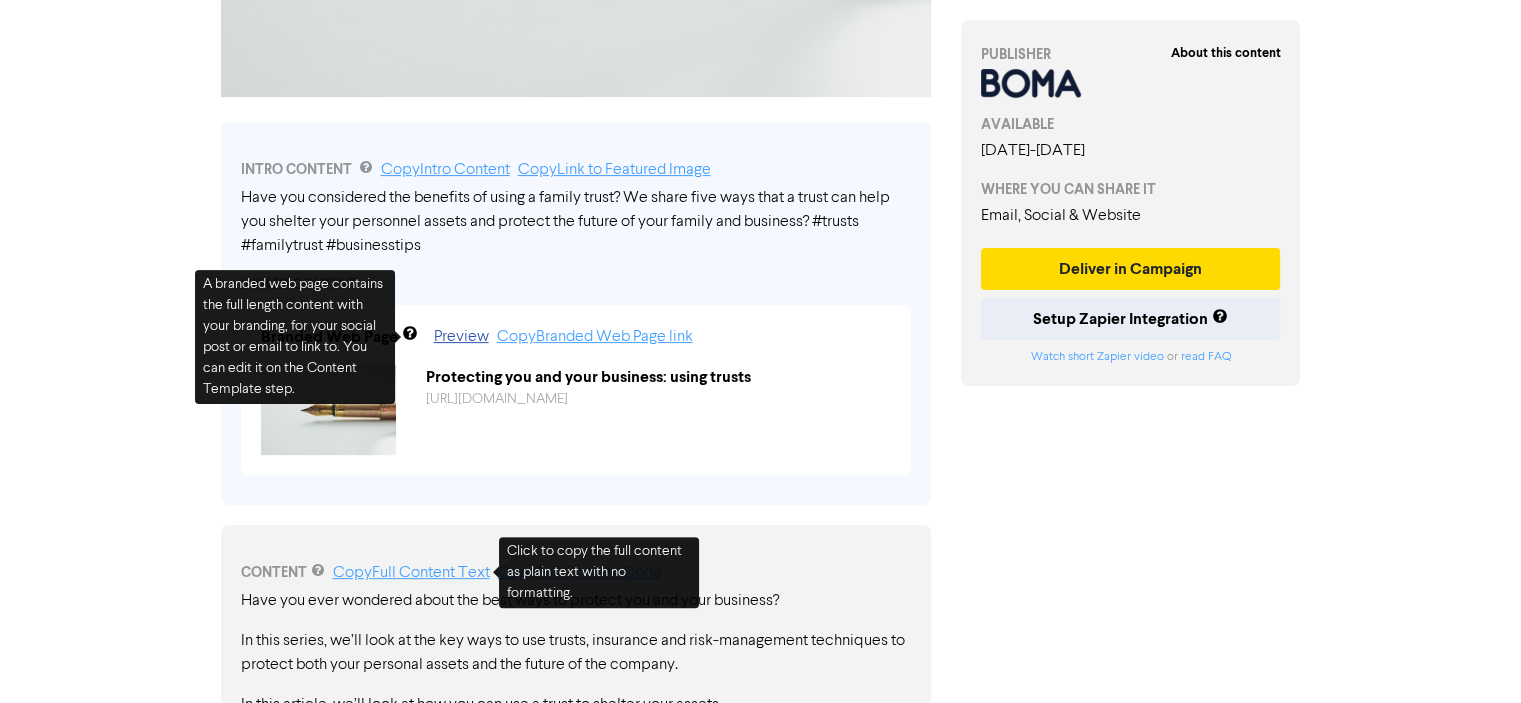 click on "Copy  Full Content Text" at bounding box center [411, 573] 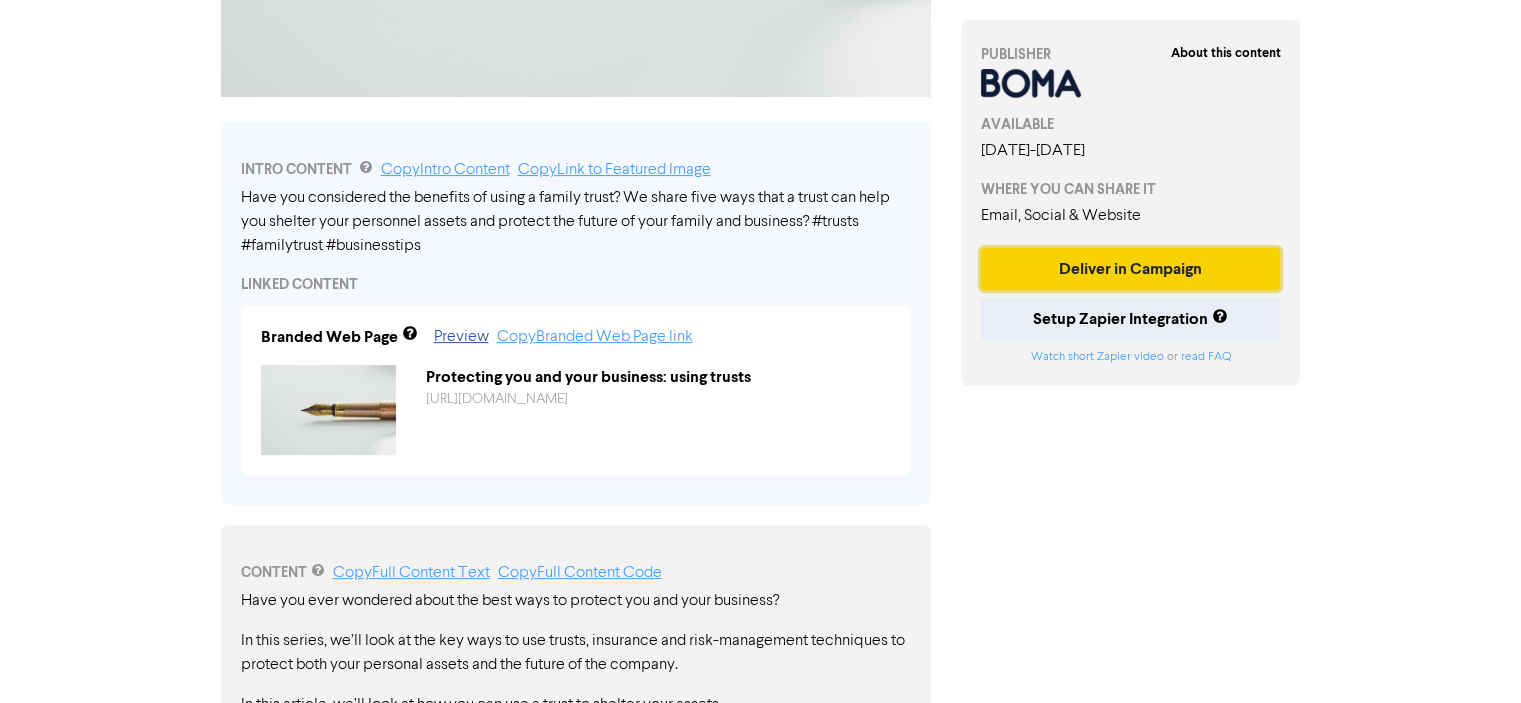 click on "Deliver in Campaign" at bounding box center [1131, 269] 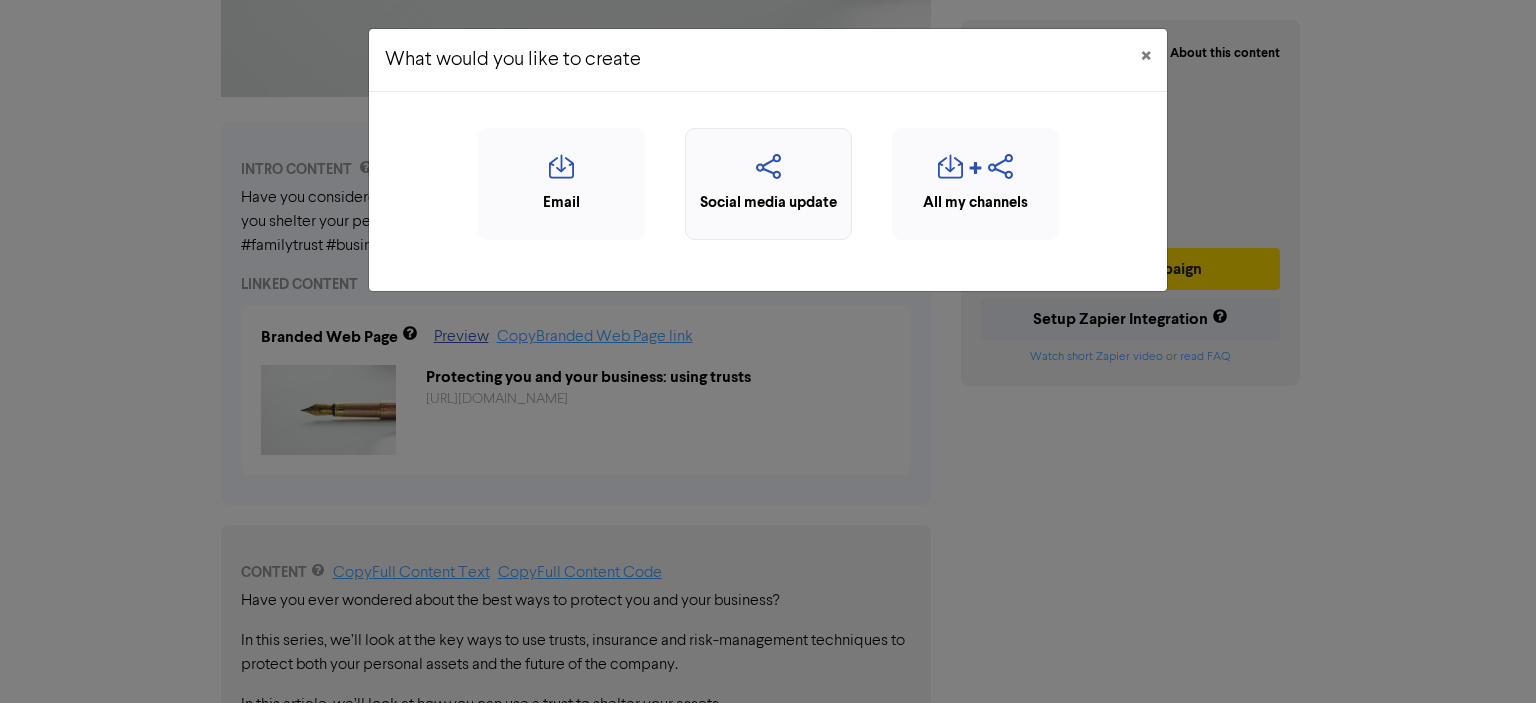 click on "Social media update" at bounding box center (768, 184) 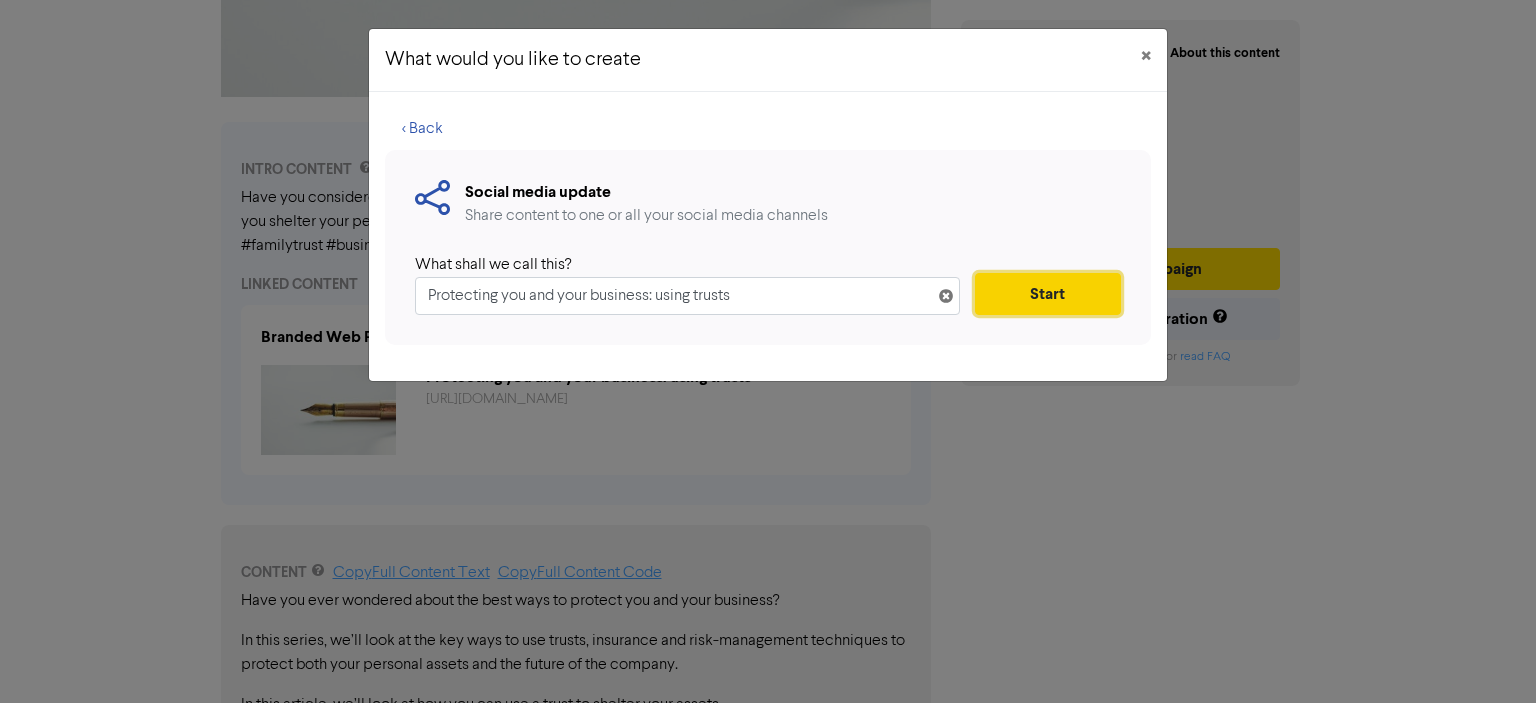 click on "Start" at bounding box center (1048, 294) 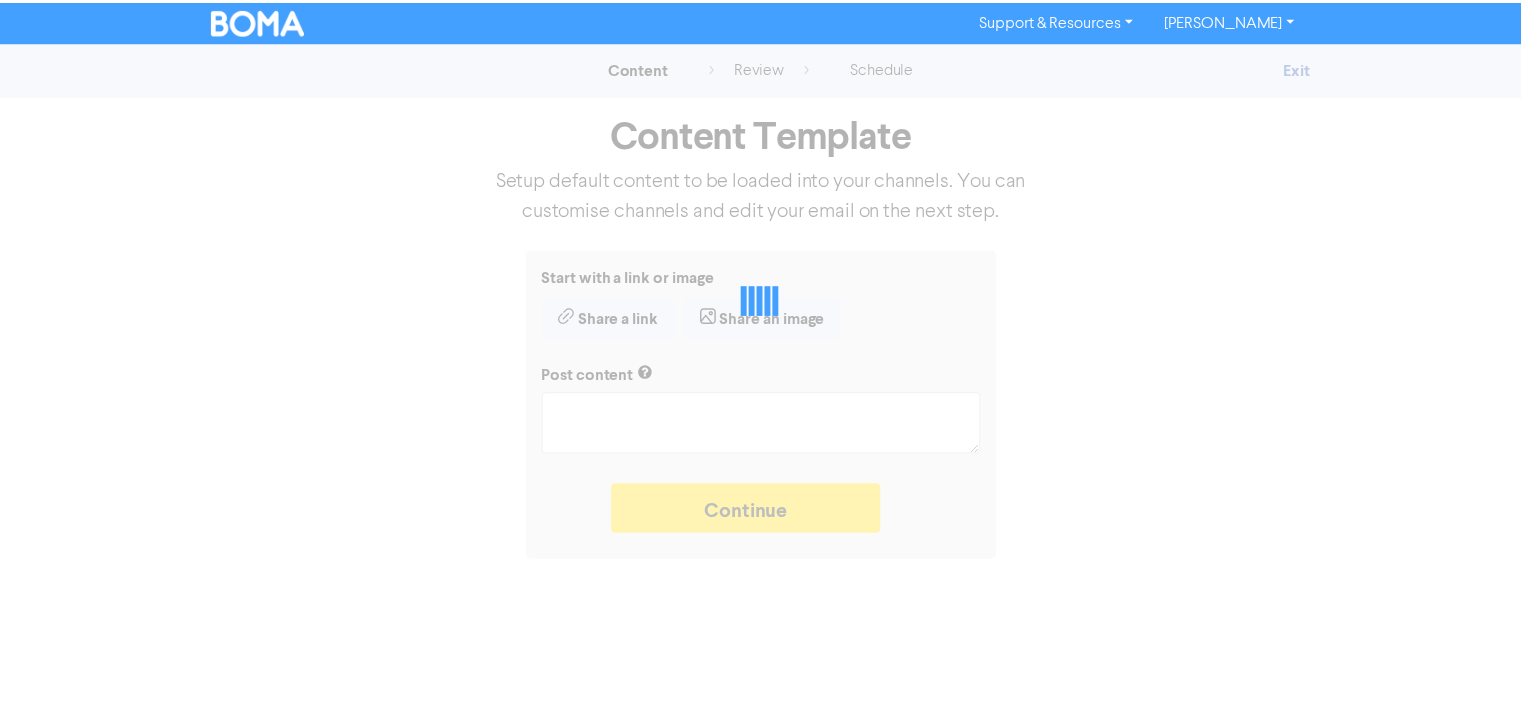 scroll, scrollTop: 0, scrollLeft: 0, axis: both 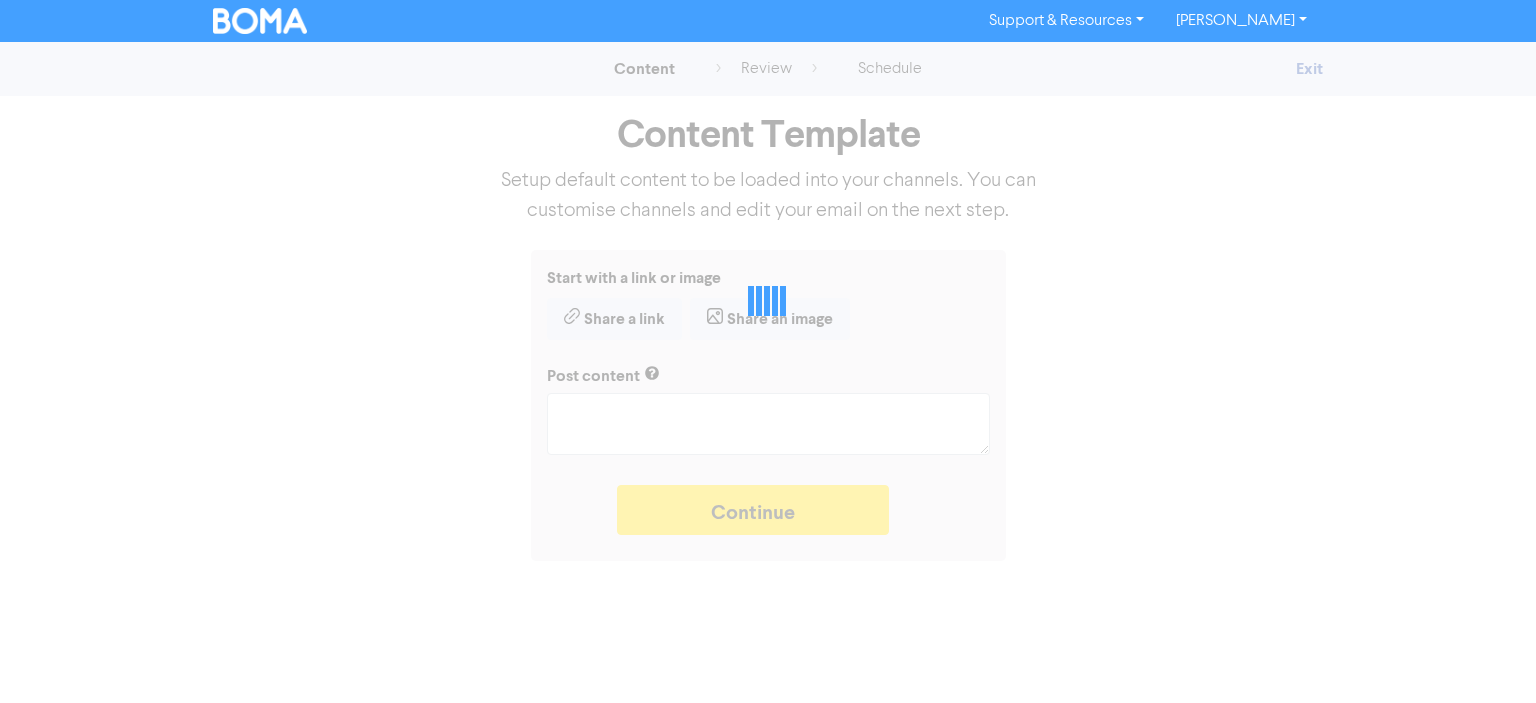 type on "x" 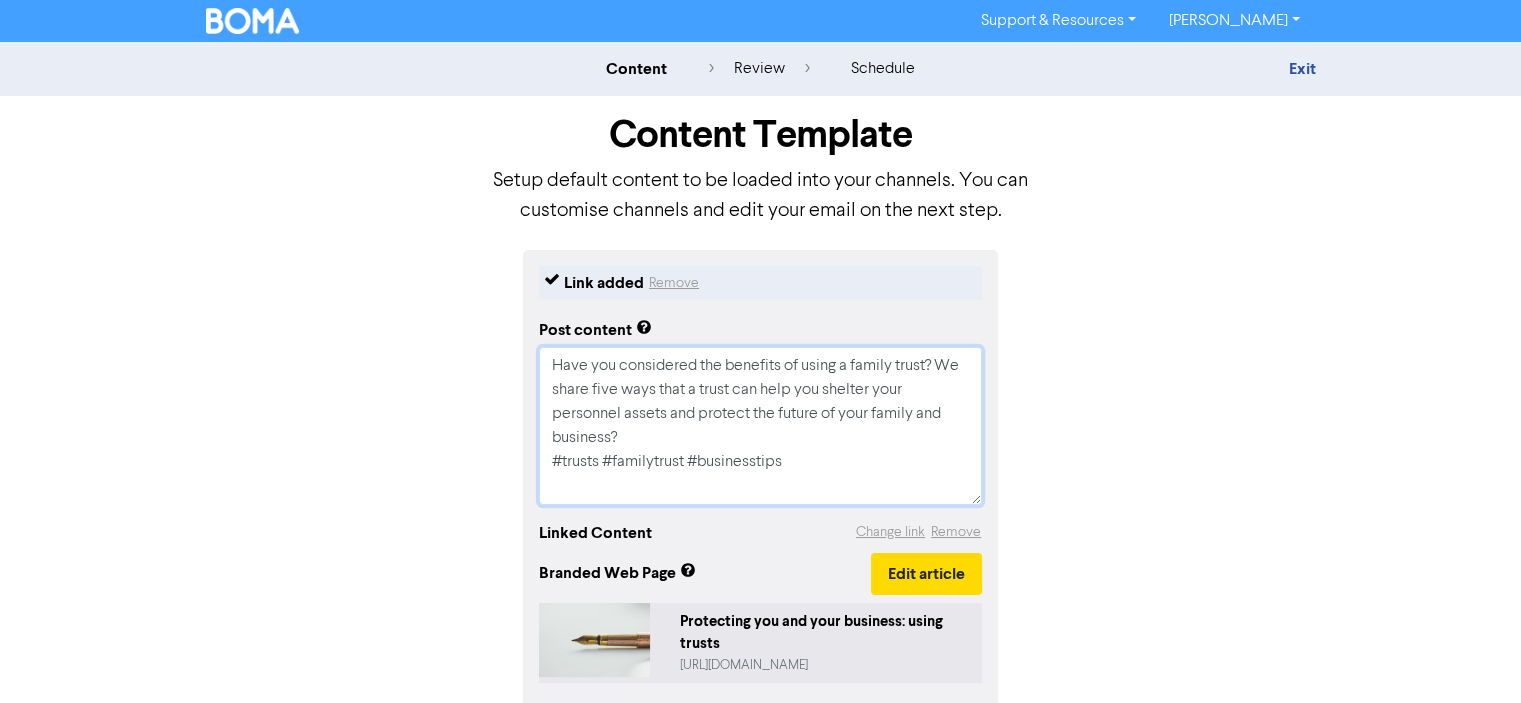 click on "Have you considered the benefits of using a family trust? We share five ways that a trust can help you shelter your personnel assets and protect the future of your family and business?
#trusts #familytrust #businesstips" at bounding box center [760, 426] 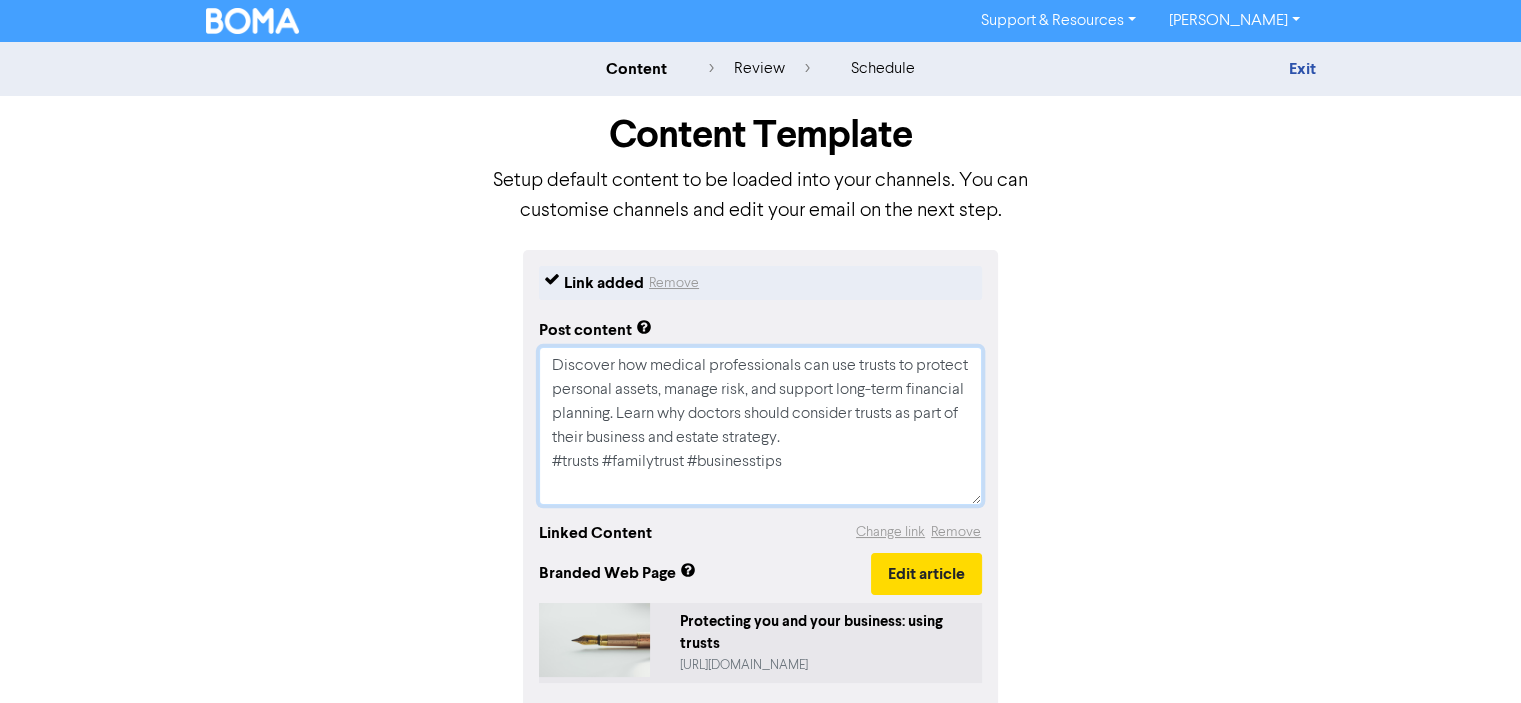 drag, startPoint x: 612, startPoint y: 410, endPoint x: 528, endPoint y: 412, distance: 84.0238 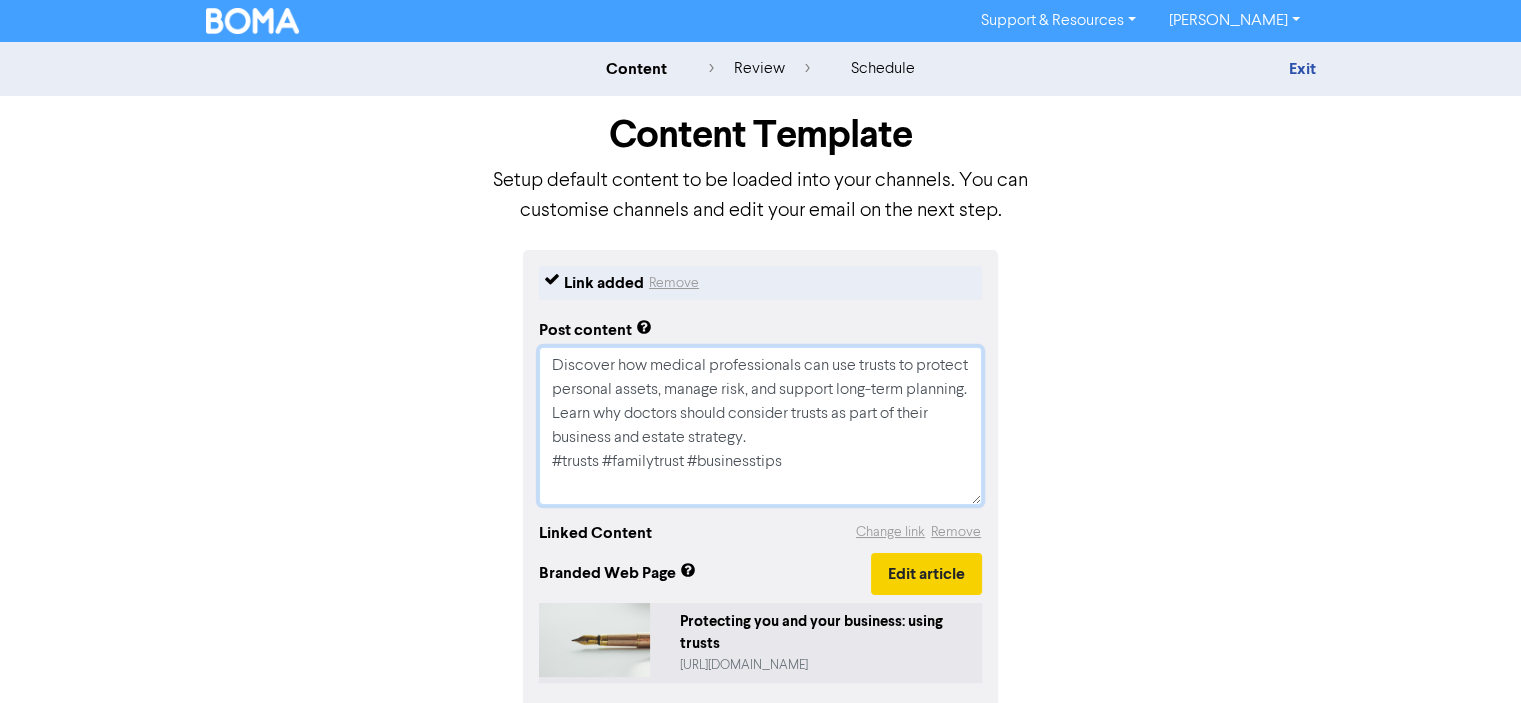 type on "Discover how medical professionals can use trusts to protect personal assets, manage risk, and support long-term planning. Learn why doctors should consider trusts as part of their business and estate strategy.
#trusts #familytrust #businesstips" 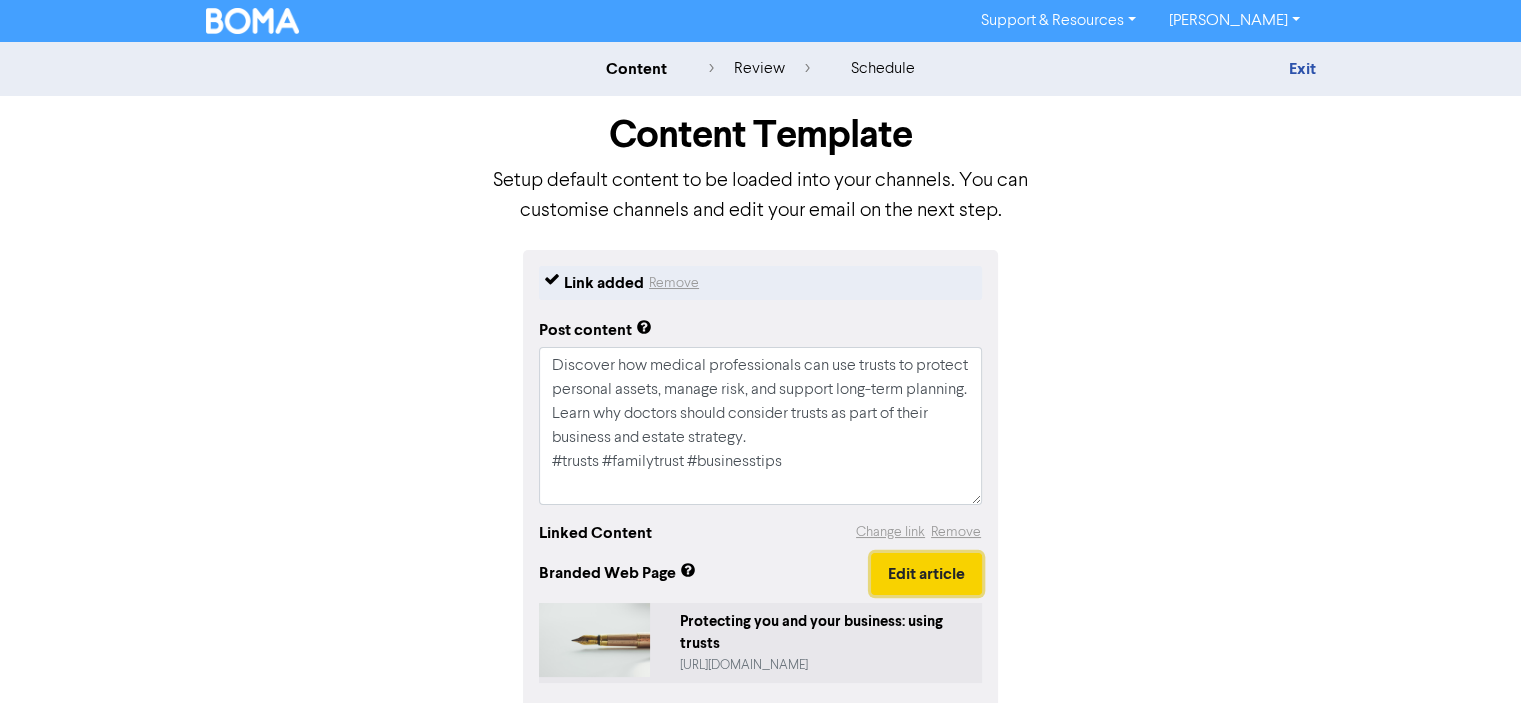 click on "Edit article" at bounding box center [926, 574] 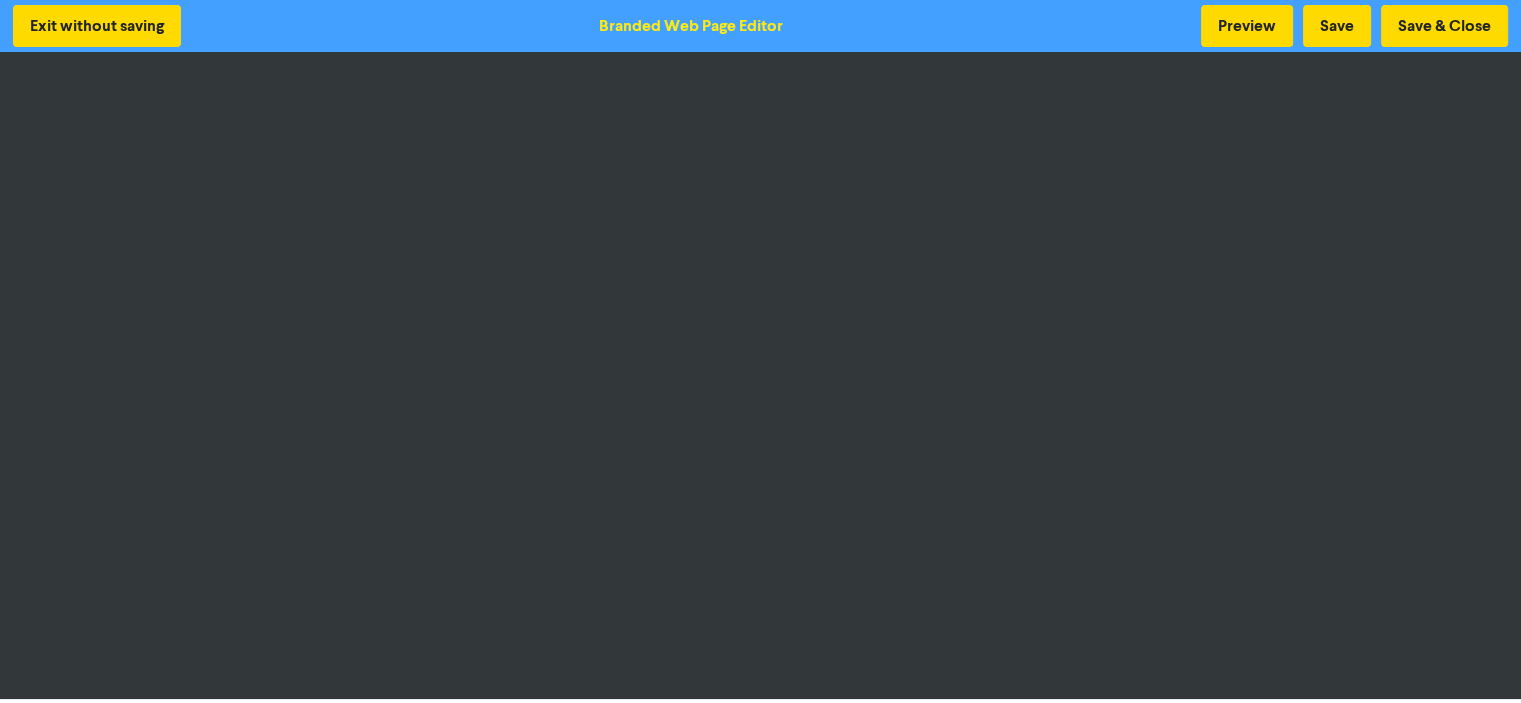 scroll, scrollTop: 2, scrollLeft: 0, axis: vertical 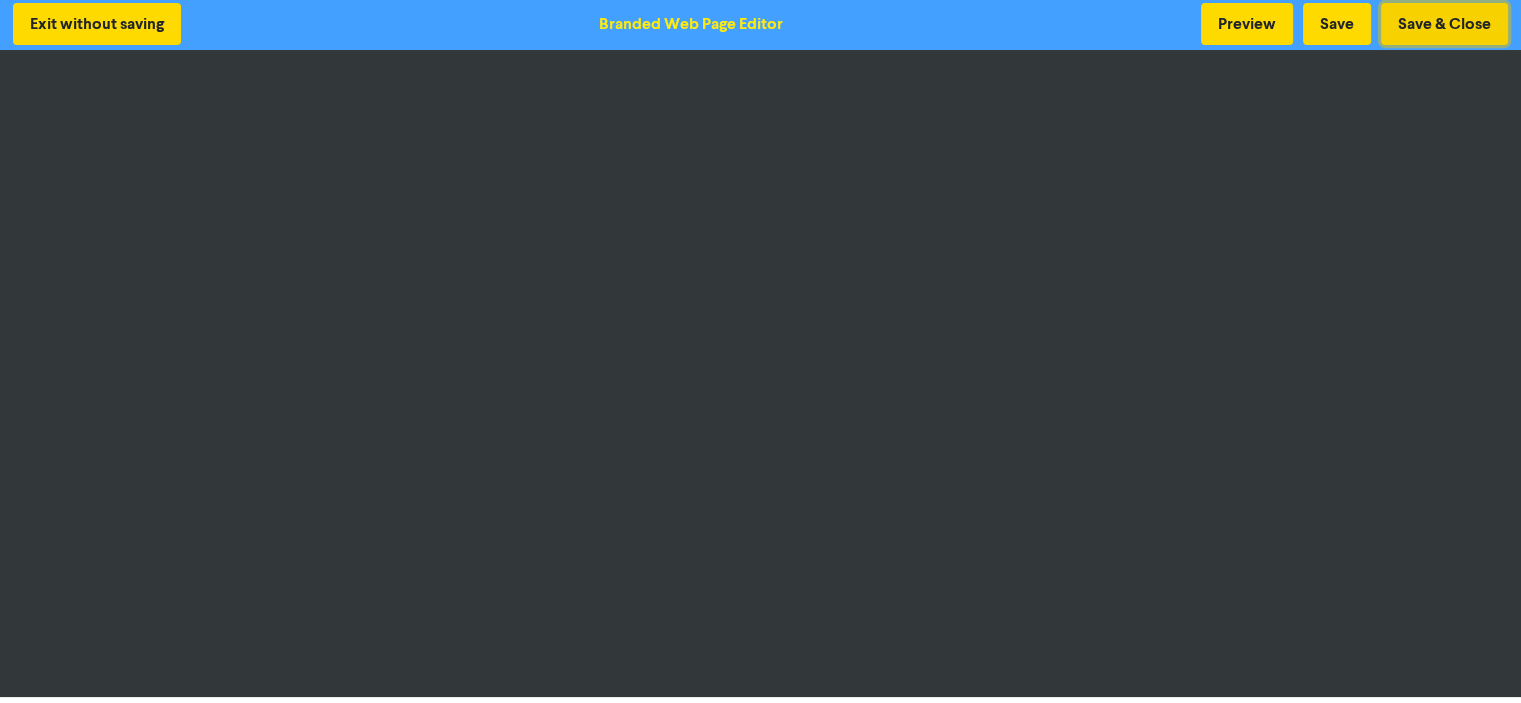 click on "Save & Close" at bounding box center (1444, 24) 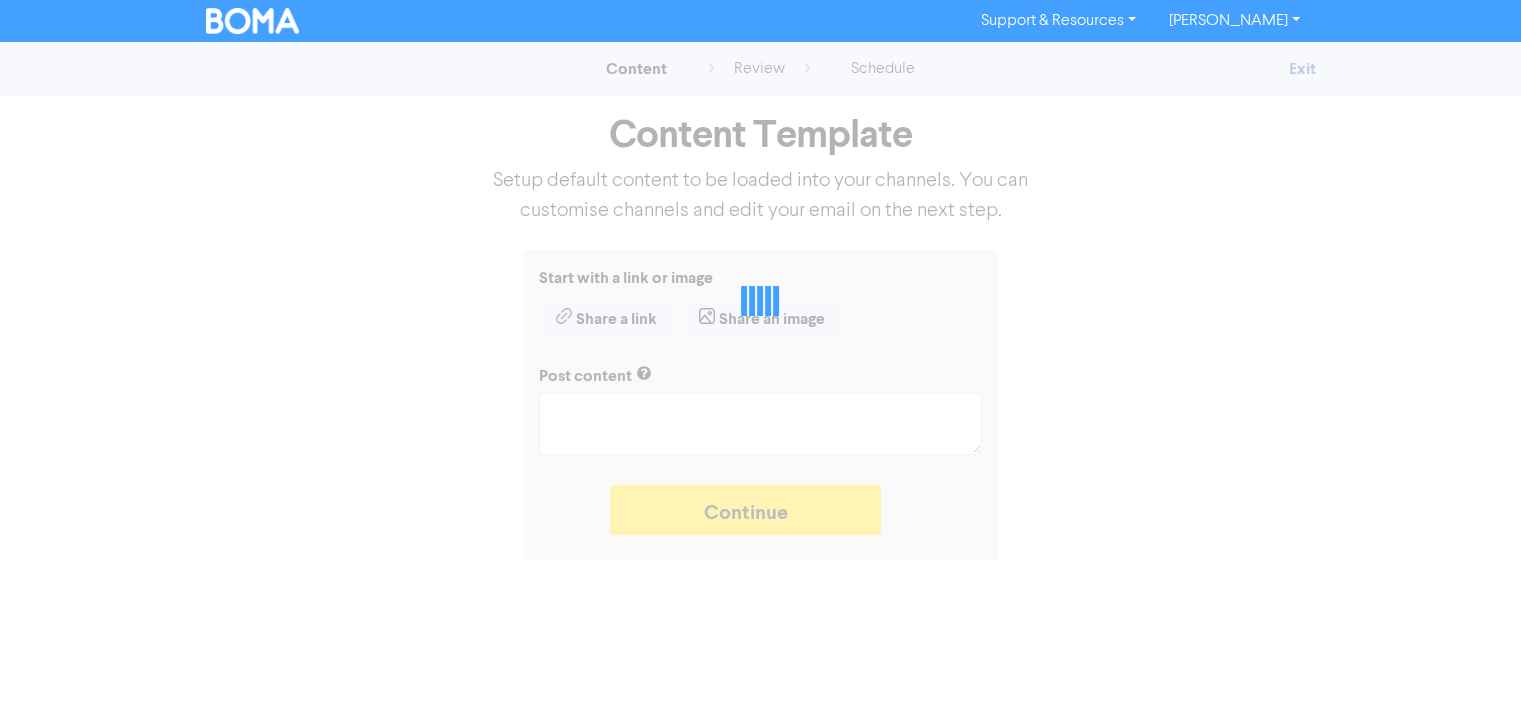 scroll, scrollTop: 0, scrollLeft: 0, axis: both 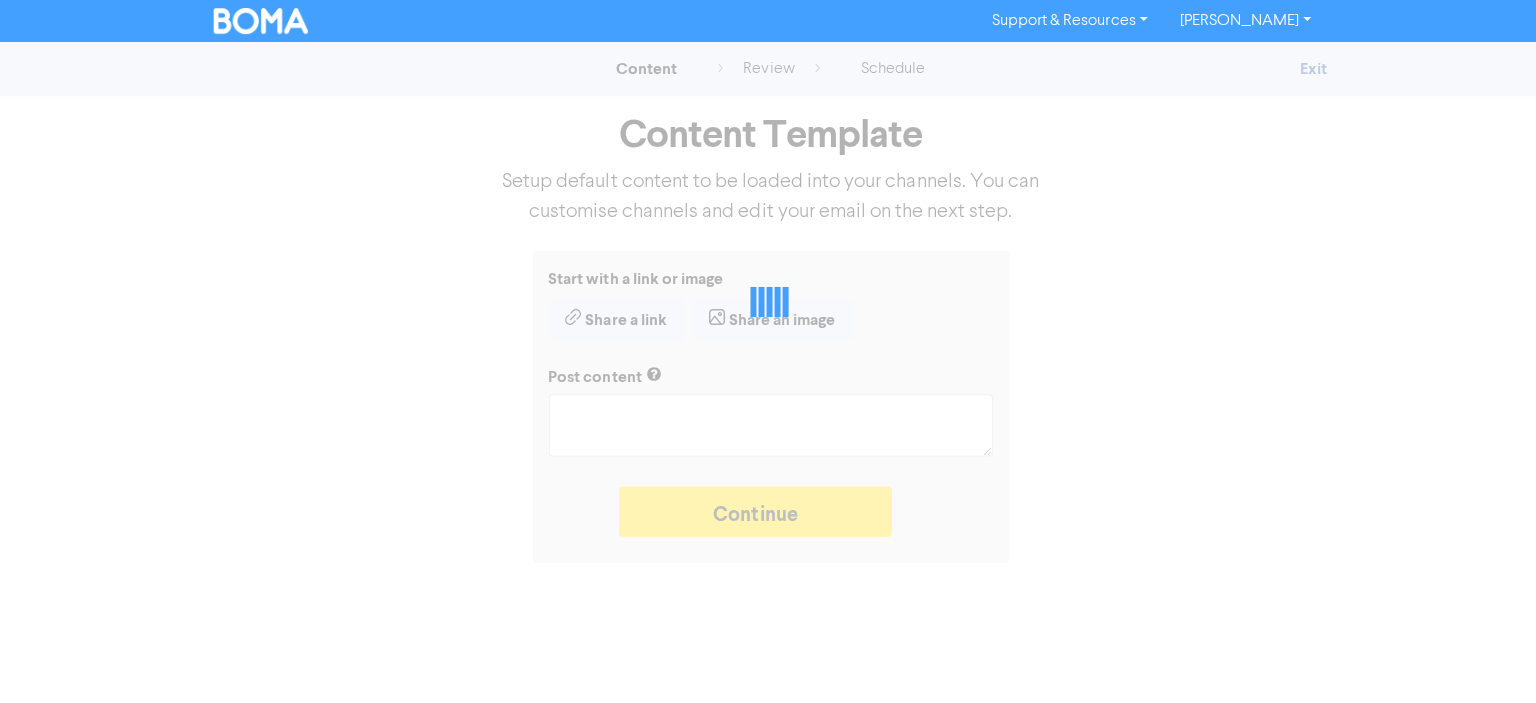 type on "x" 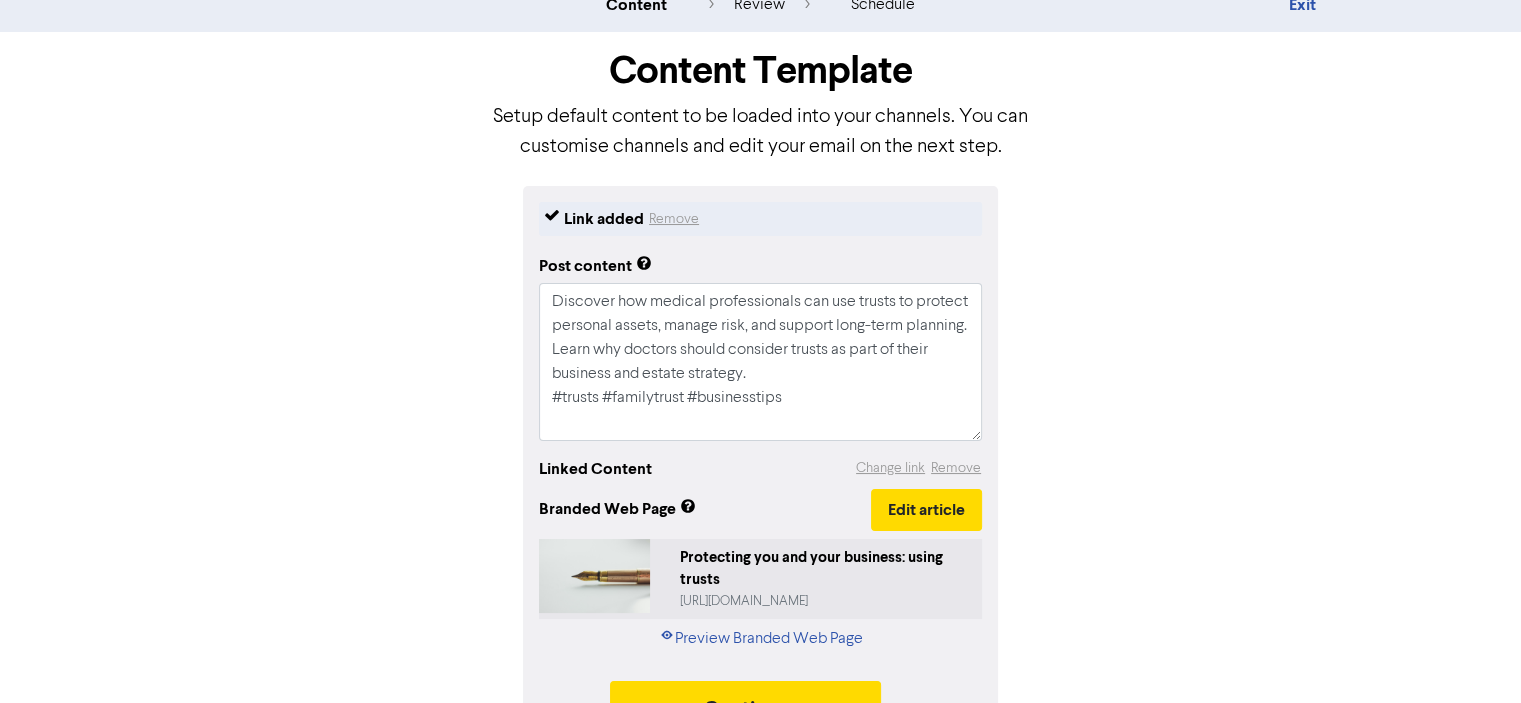 scroll, scrollTop: 118, scrollLeft: 0, axis: vertical 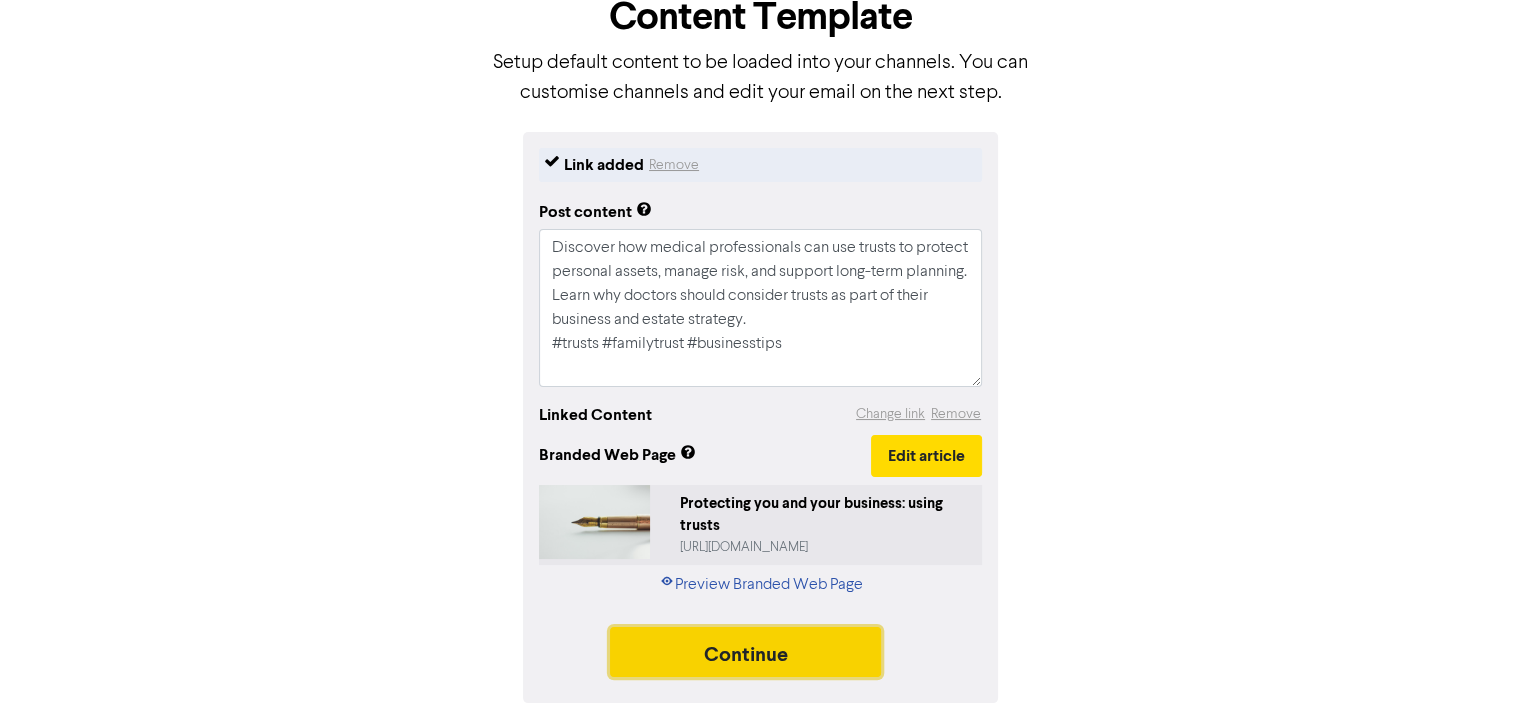click on "Continue" at bounding box center [746, 652] 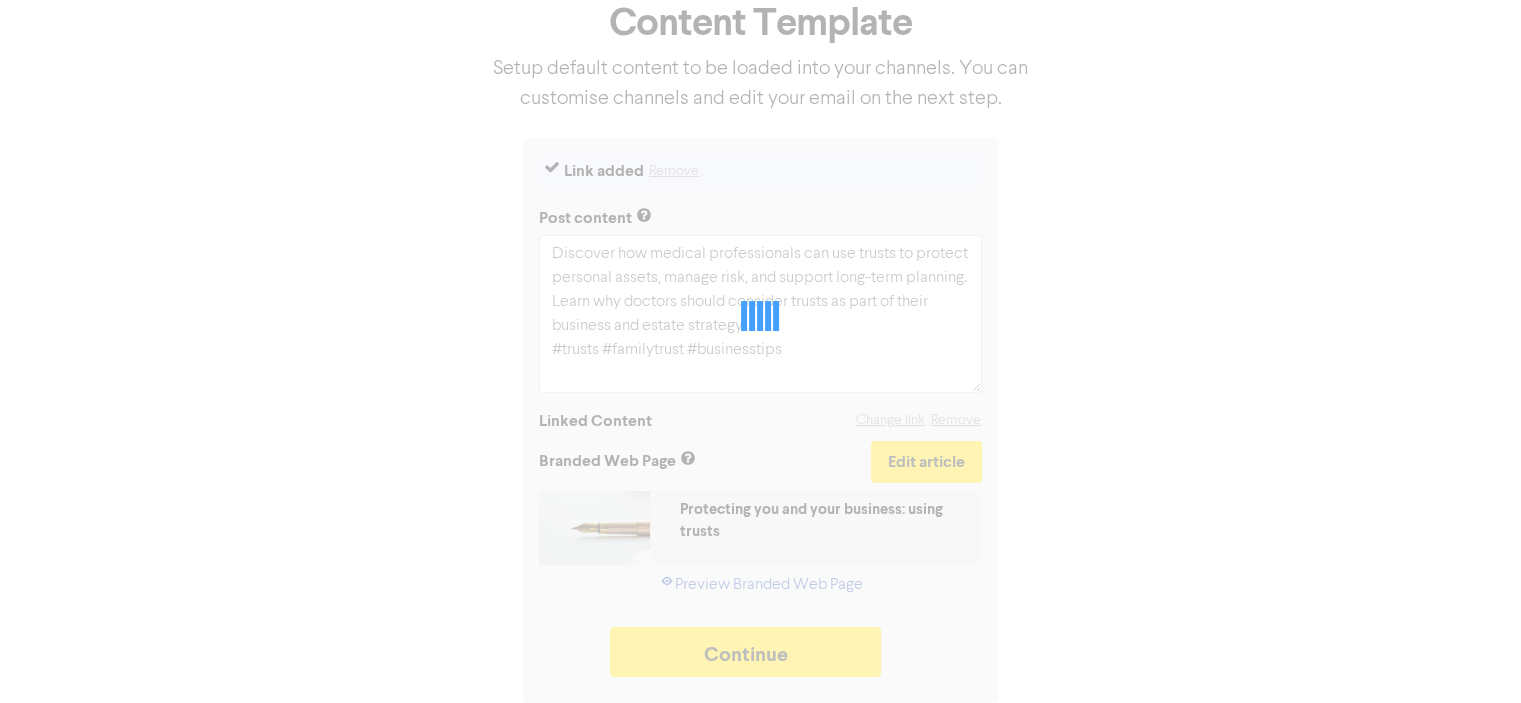 type on "x" 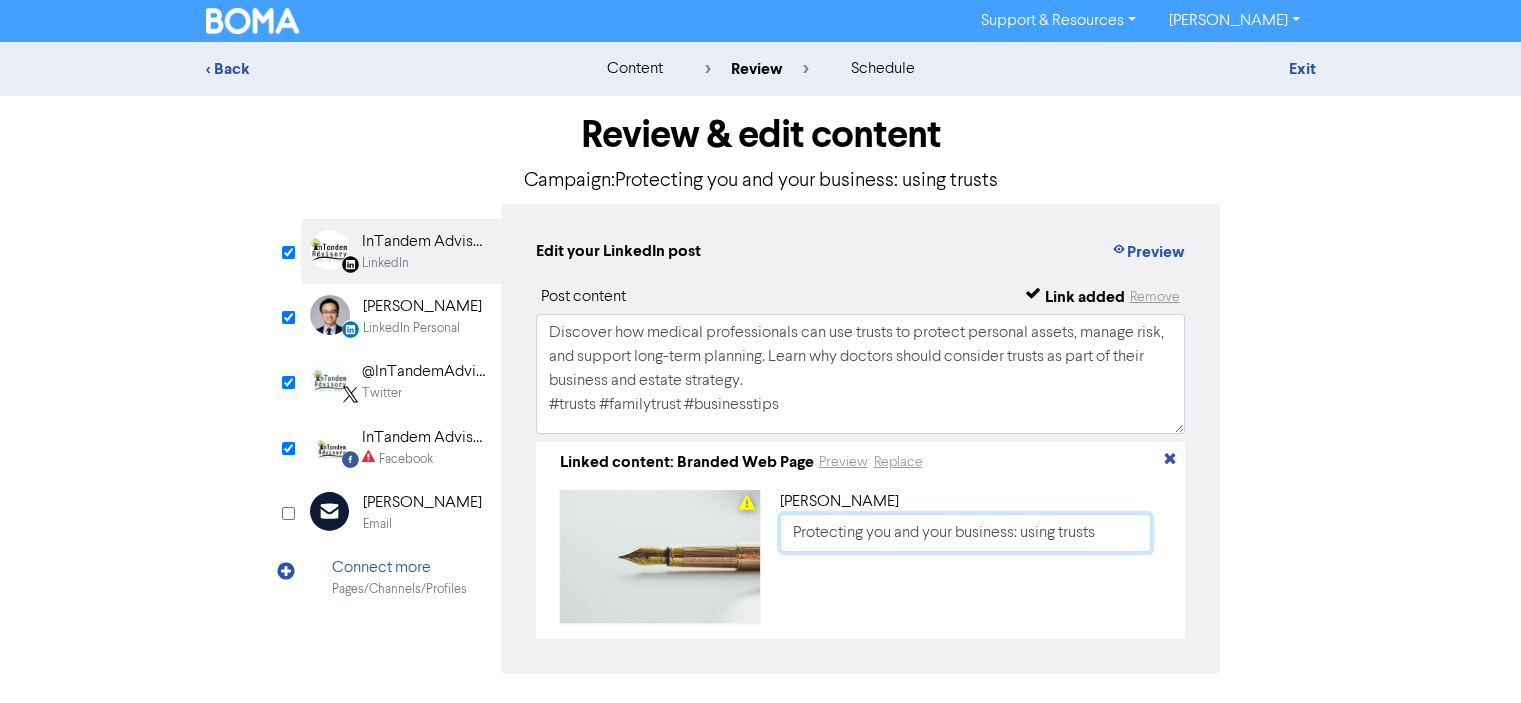 click on "Protecting you and your business: using trusts" at bounding box center (966, 533) 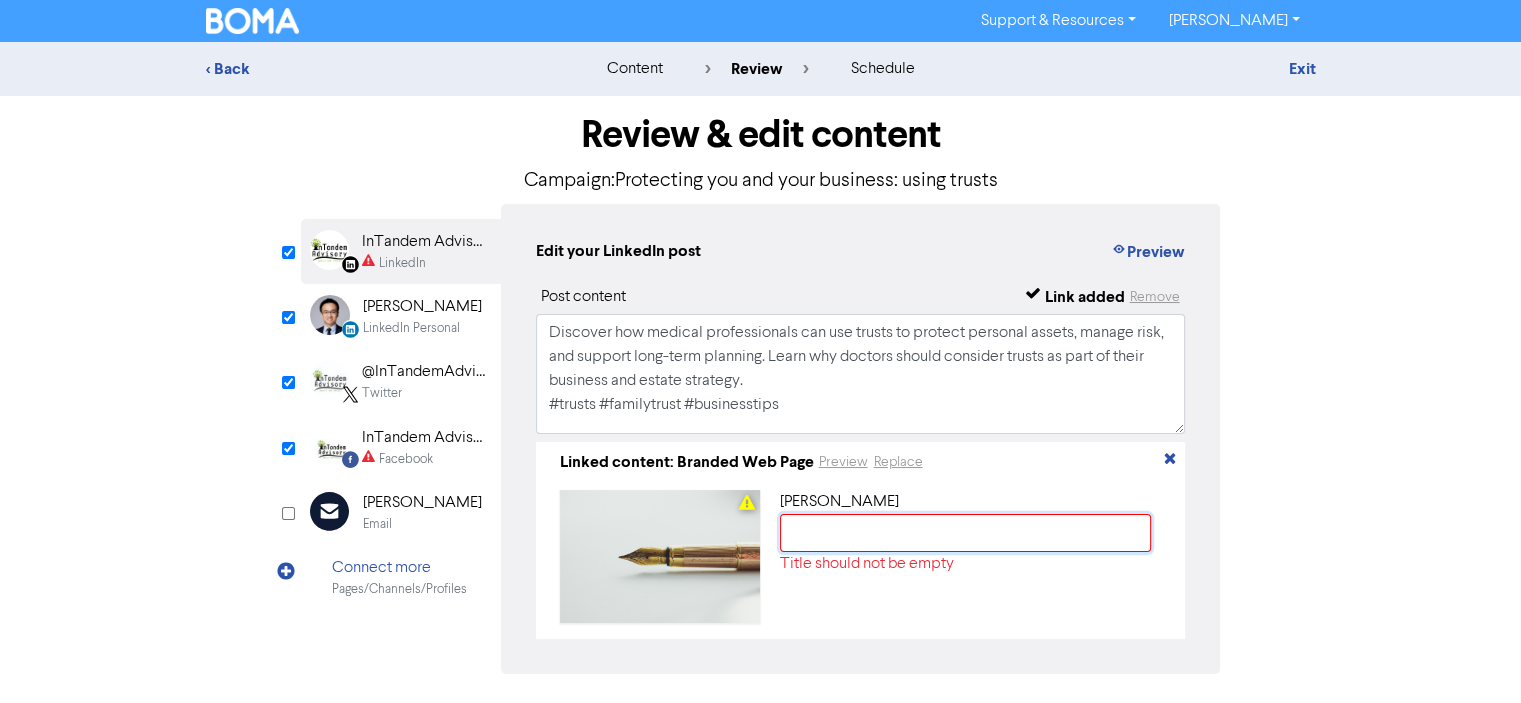 paste on "Trusts and Asset Protection: What Doctors Need to Know" 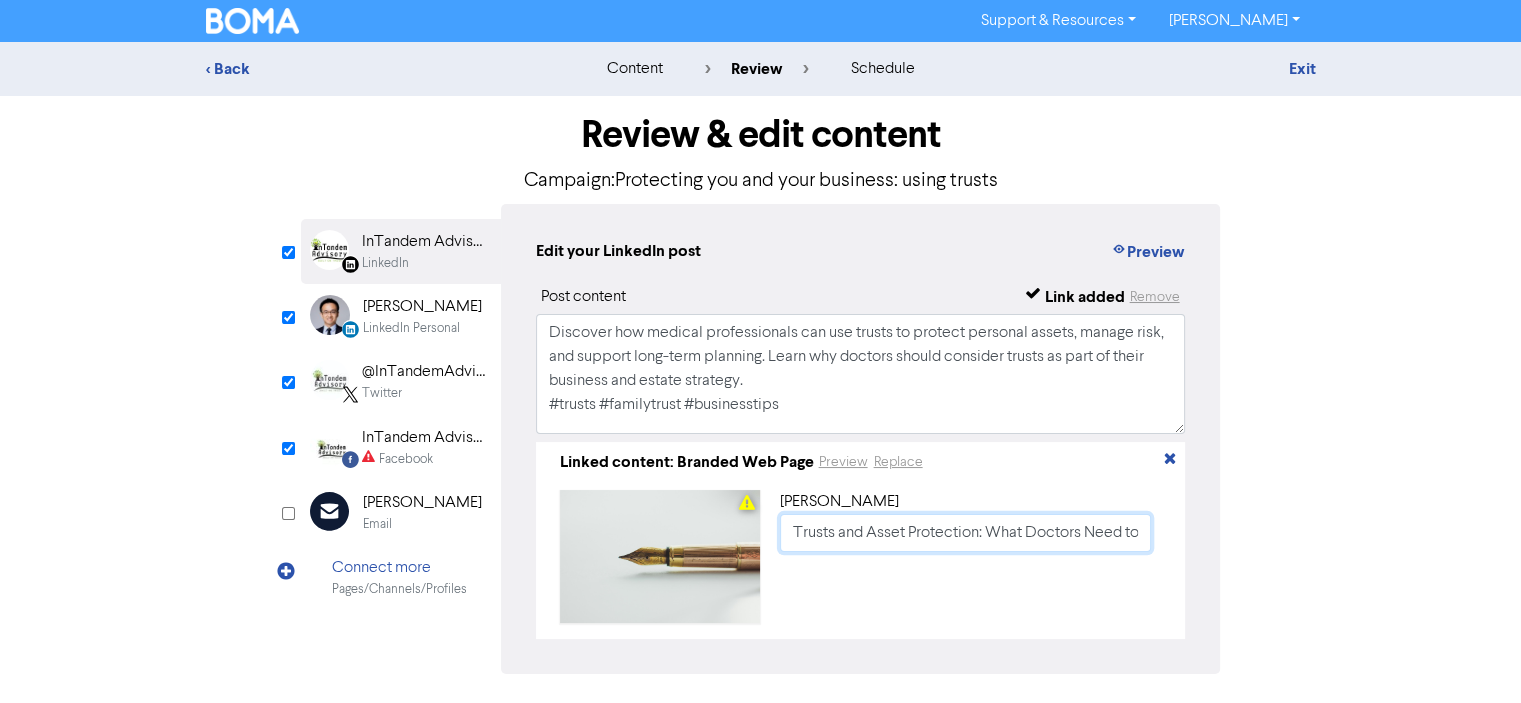 scroll, scrollTop: 0, scrollLeft: 48, axis: horizontal 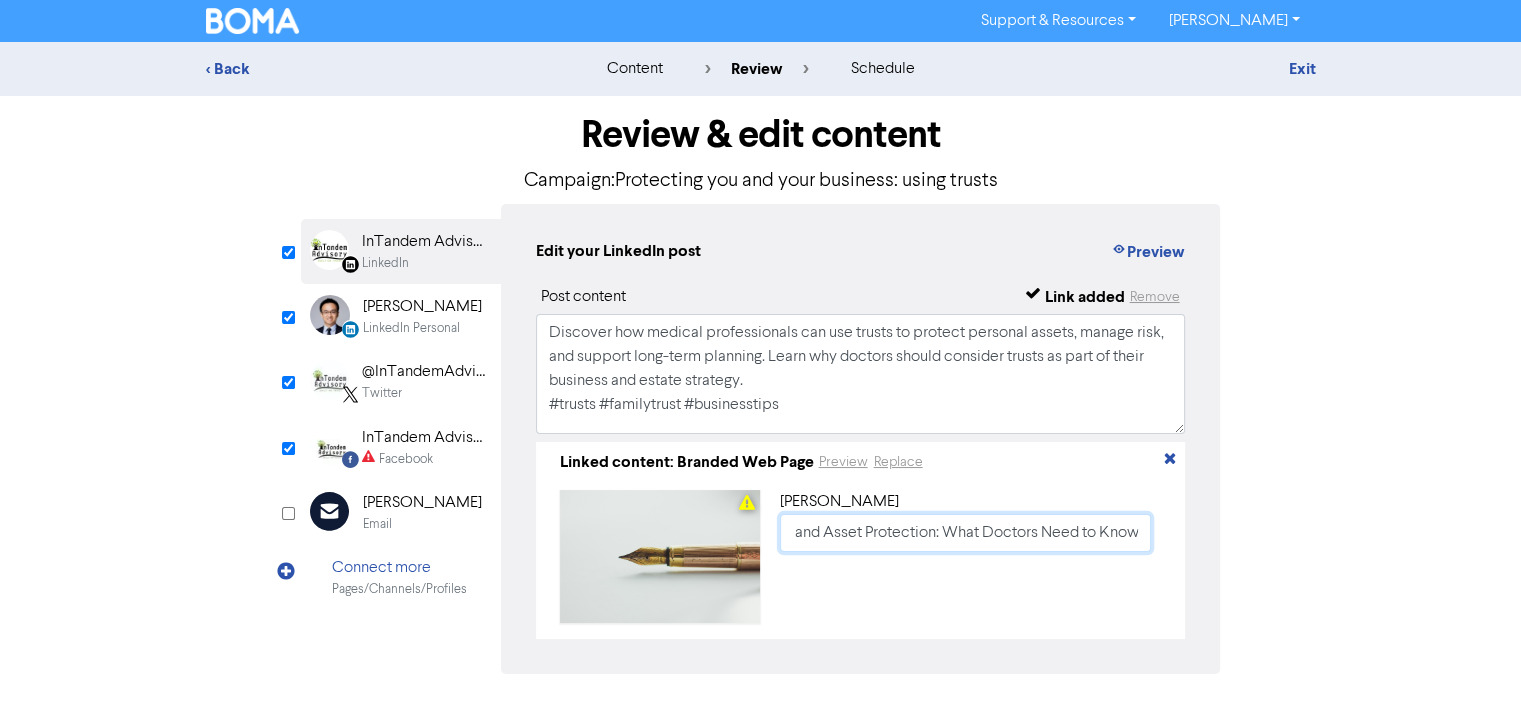 type on "Trusts and Asset Protection: What Doctors Need to Know" 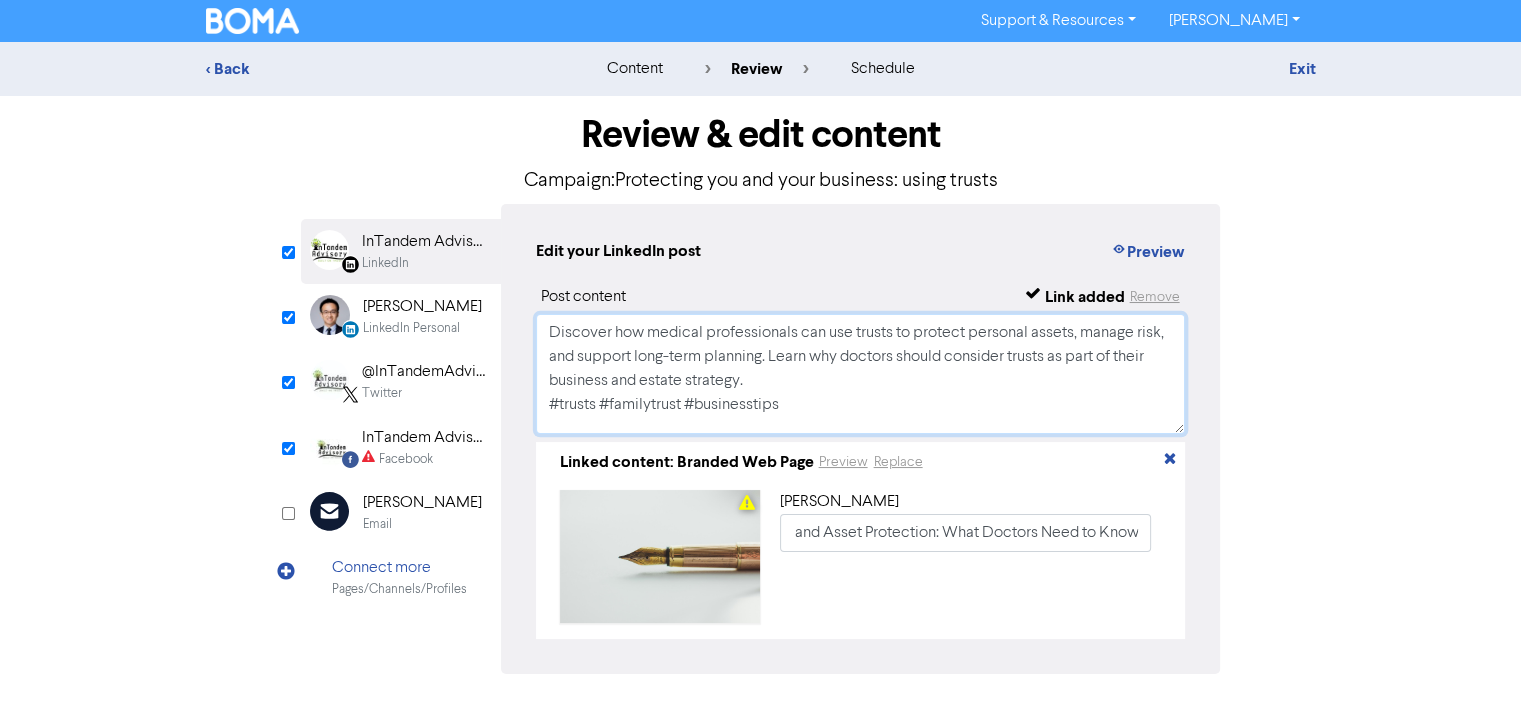 scroll, scrollTop: 0, scrollLeft: 0, axis: both 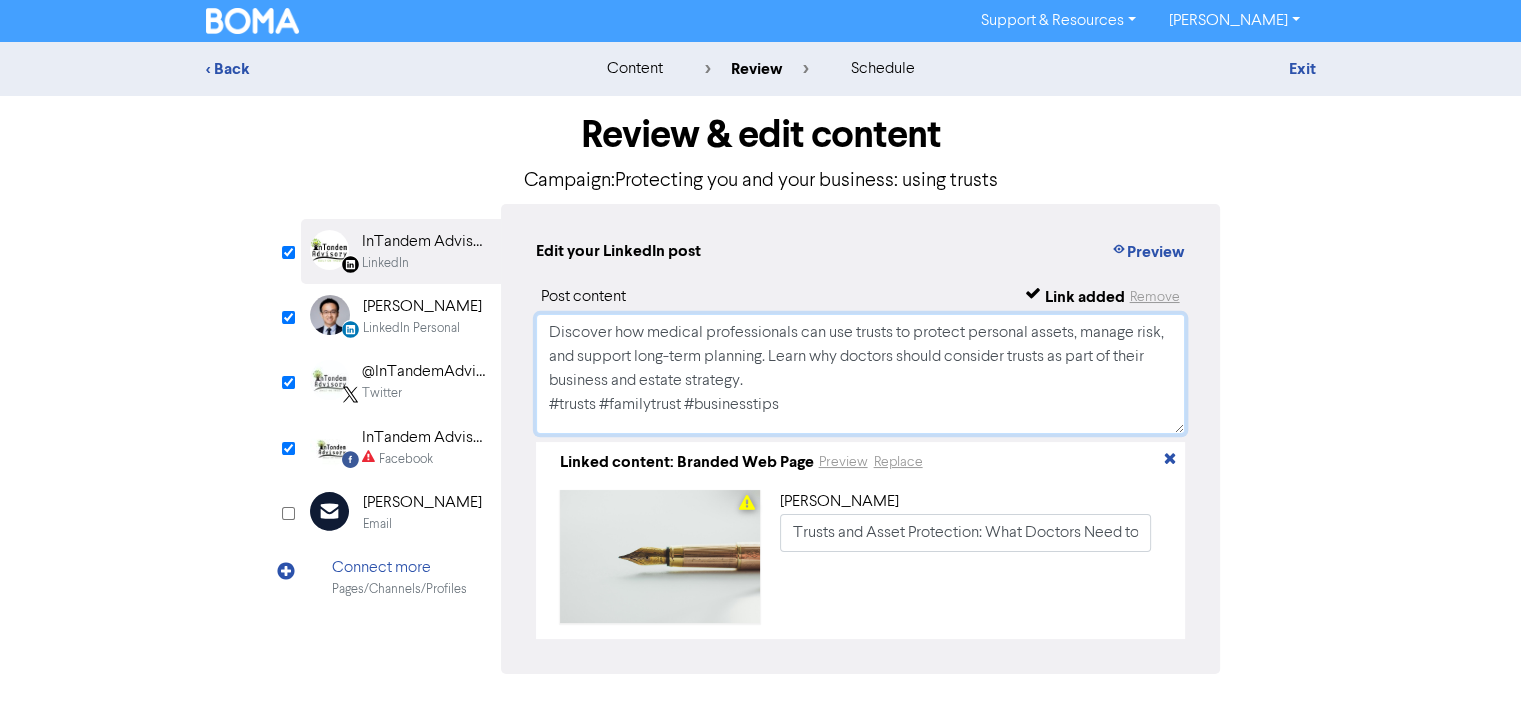 drag, startPoint x: 825, startPoint y: 398, endPoint x: 423, endPoint y: 343, distance: 405.745 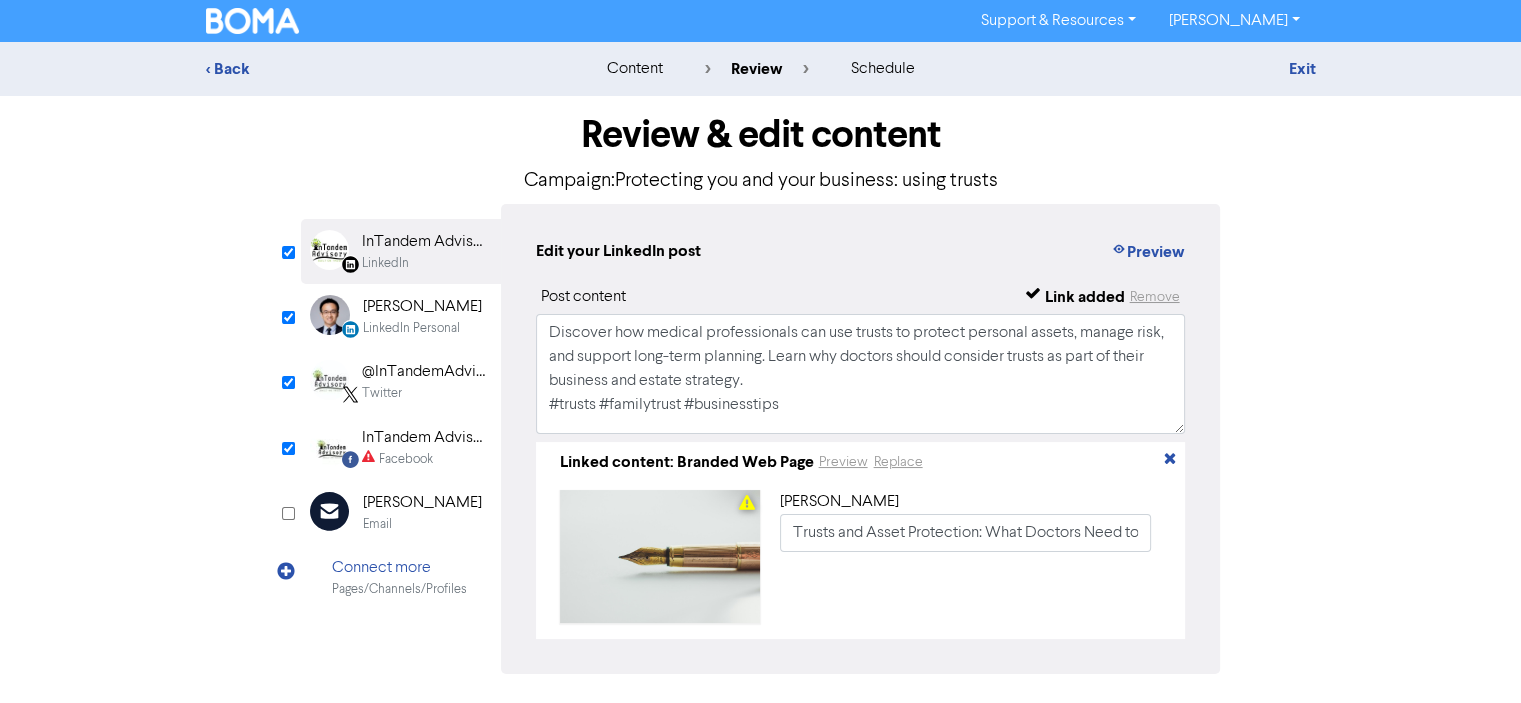 click on "Facebook" at bounding box center [406, 459] 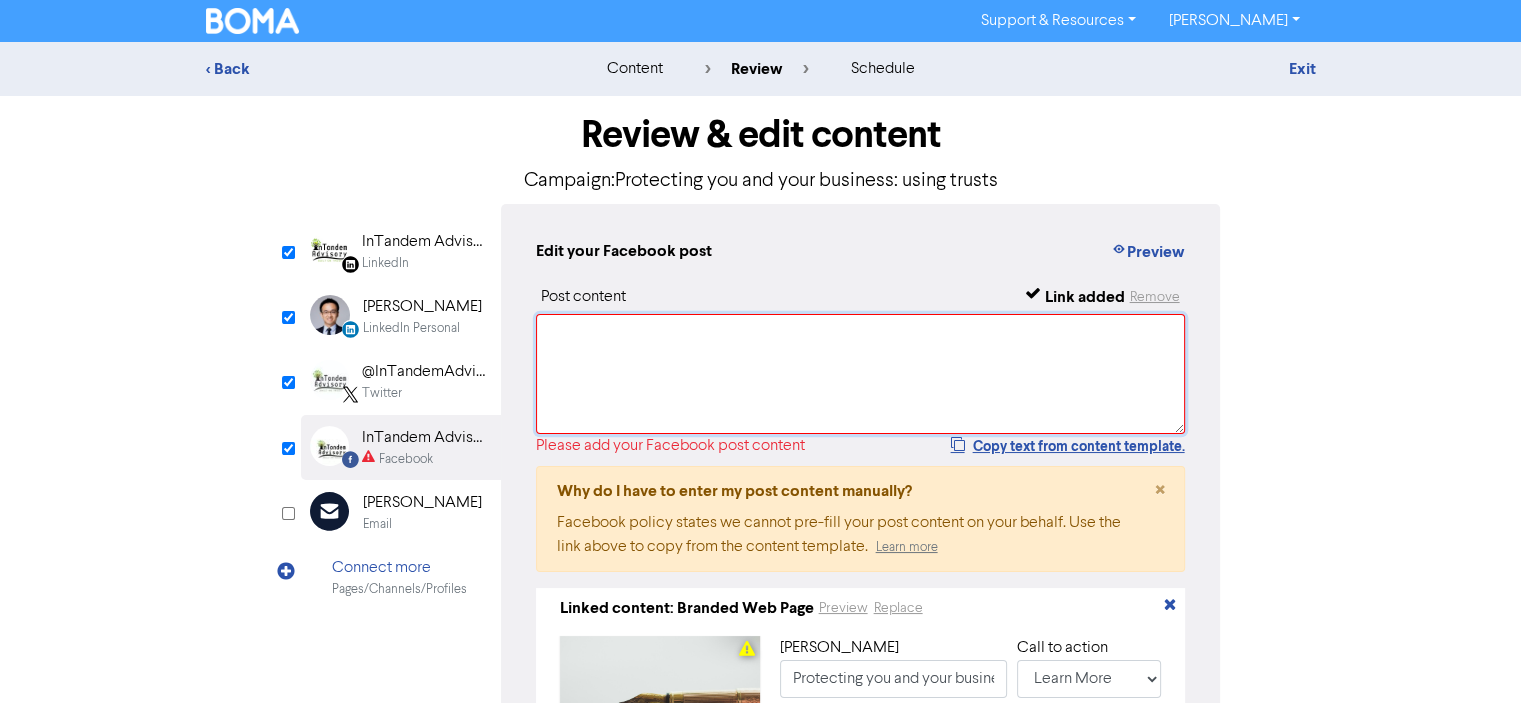 click at bounding box center [861, 374] 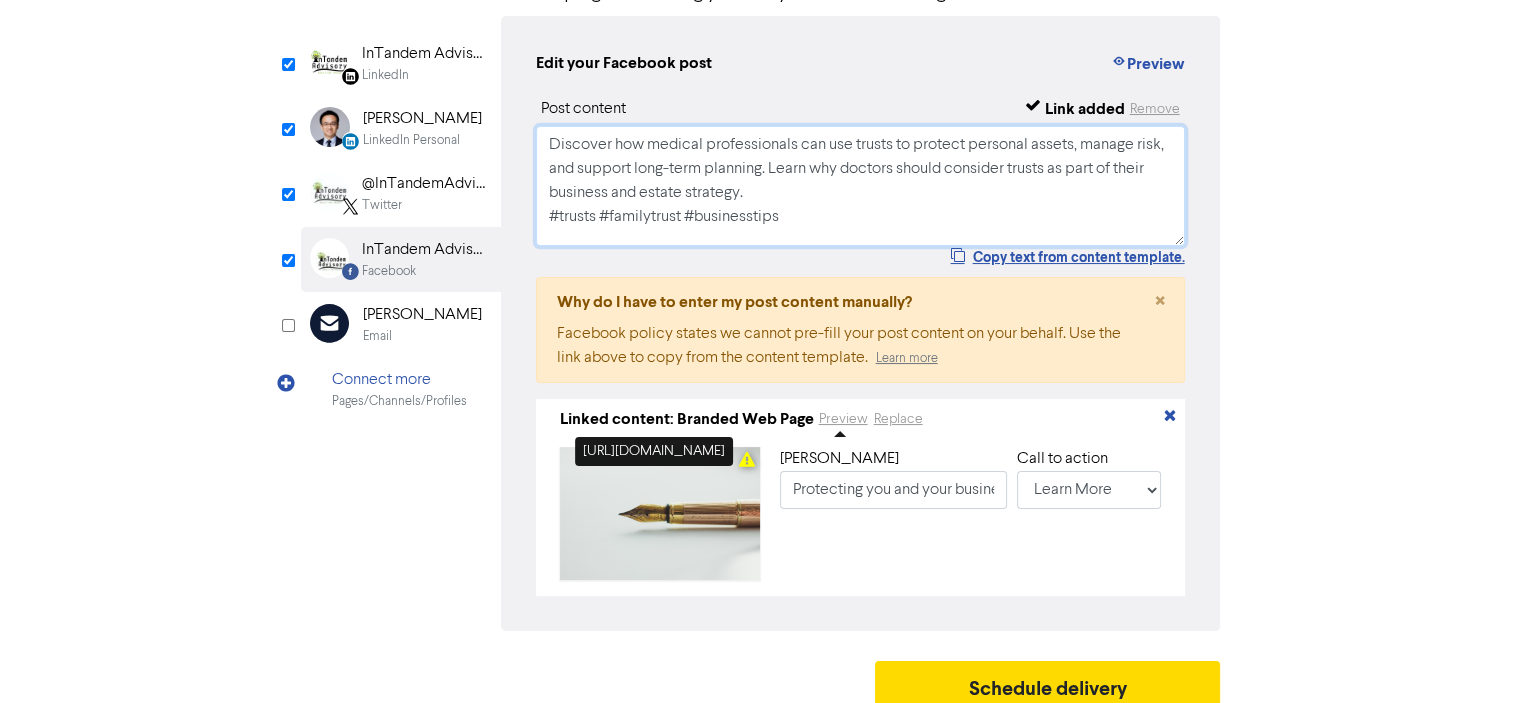 scroll, scrollTop: 212, scrollLeft: 0, axis: vertical 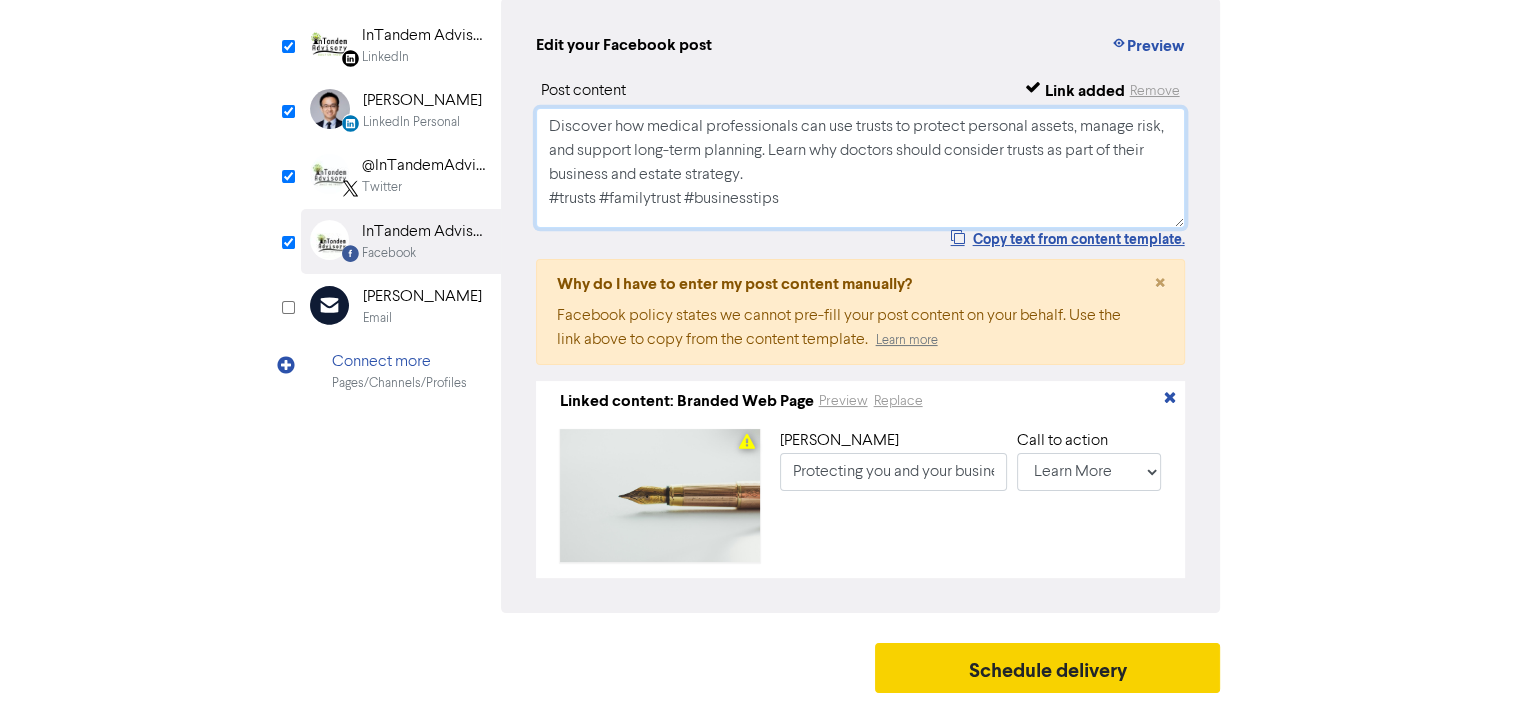type on "Discover how medical professionals can use trusts to protect personal assets, manage risk, and support long-term planning. Learn why doctors should consider trusts as part of their business and estate strategy.
#trusts #familytrust #businesstips" 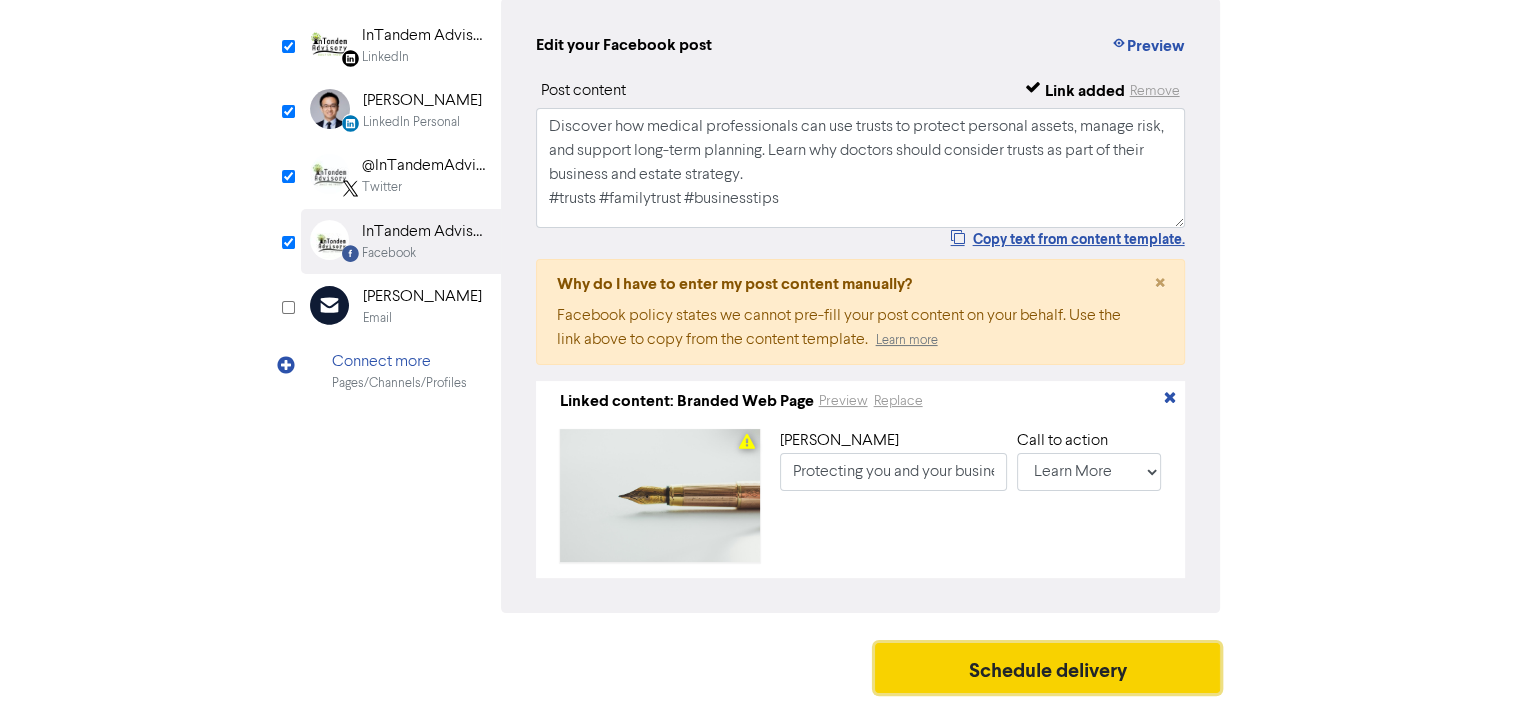 click on "Schedule delivery" at bounding box center [1048, 668] 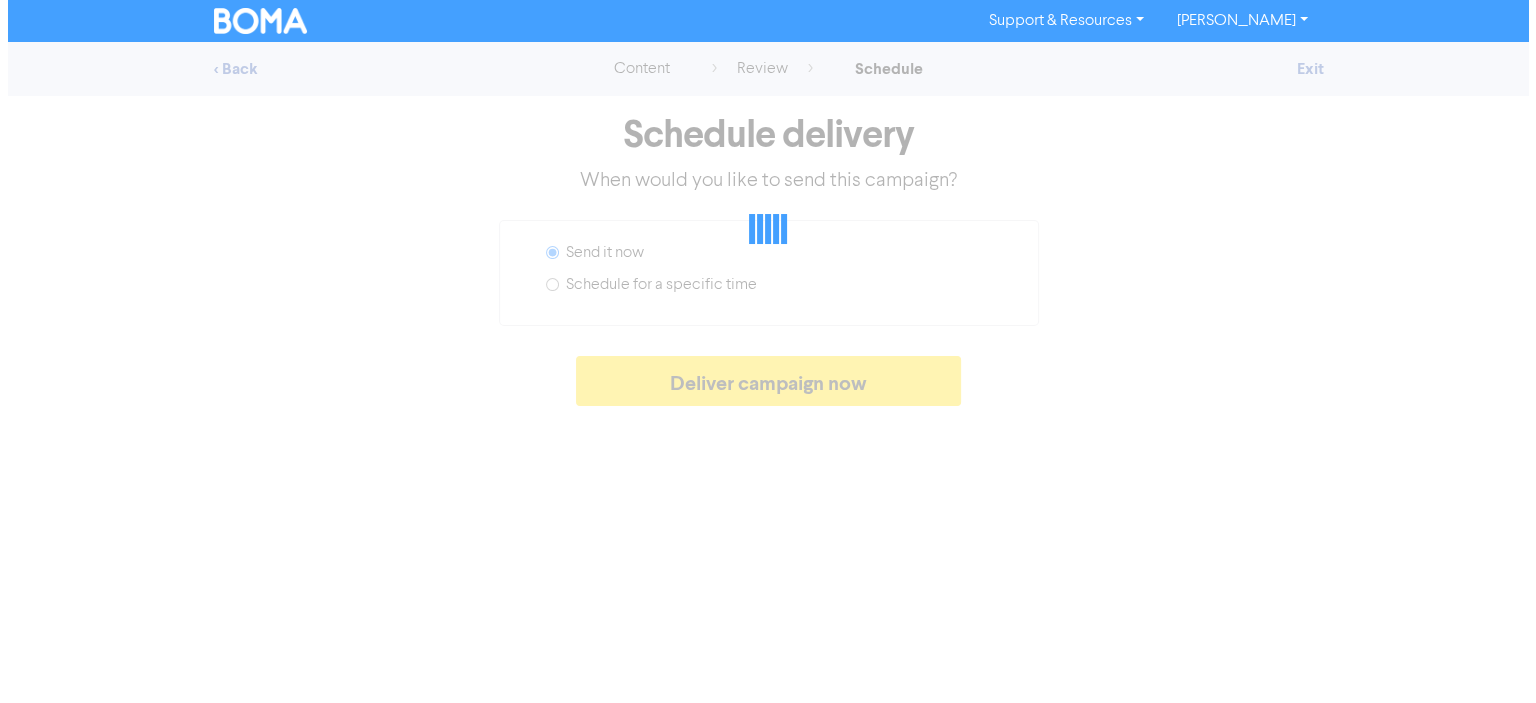 scroll, scrollTop: 0, scrollLeft: 0, axis: both 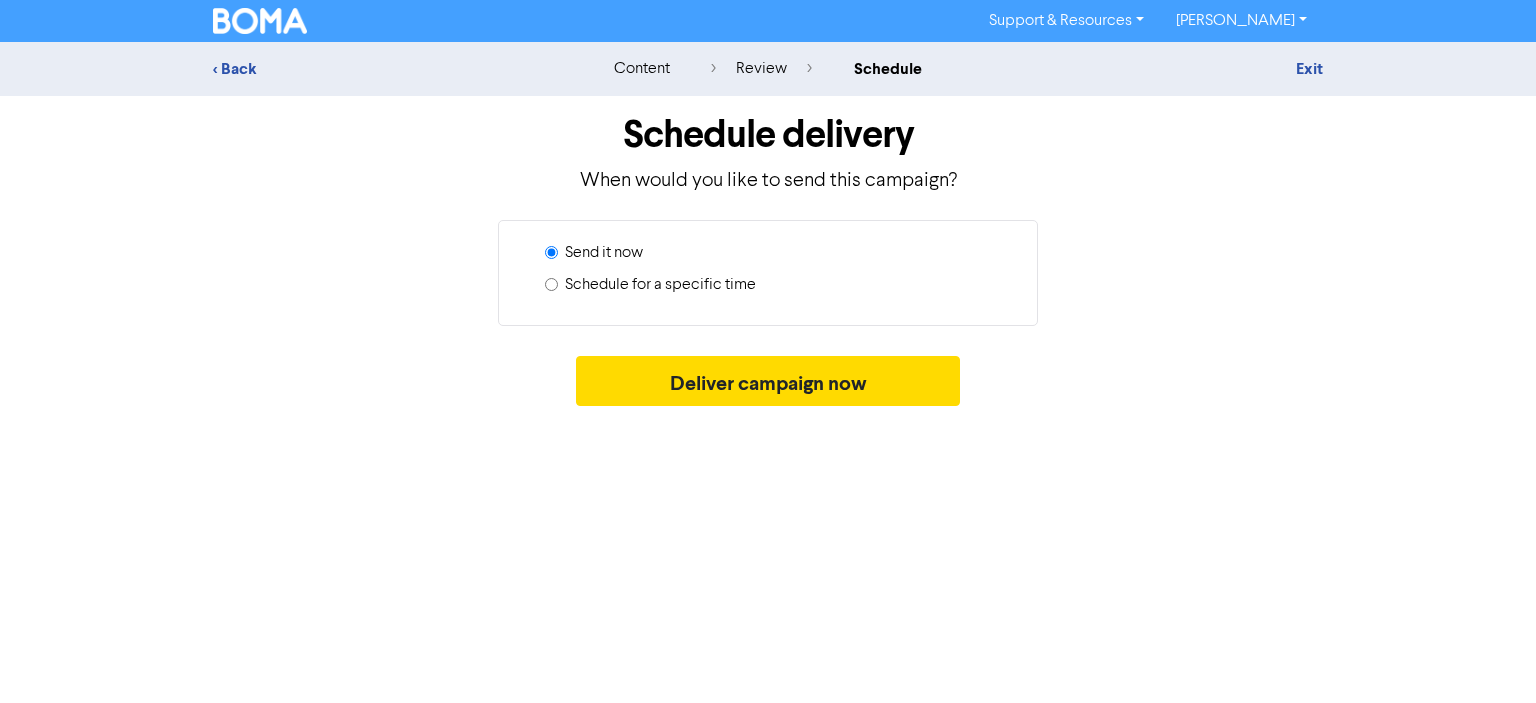 click on "Schedule for a specific time" at bounding box center [660, 285] 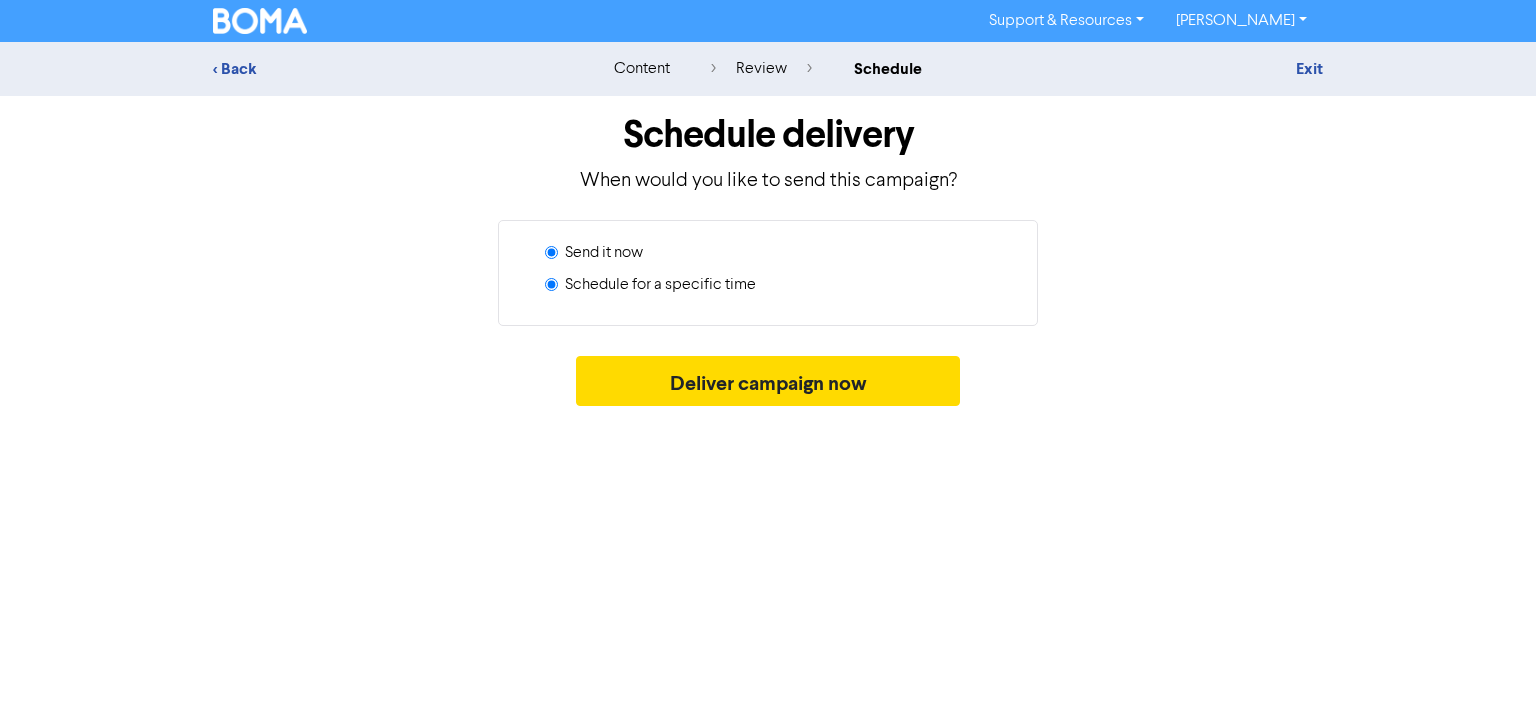 radio on "true" 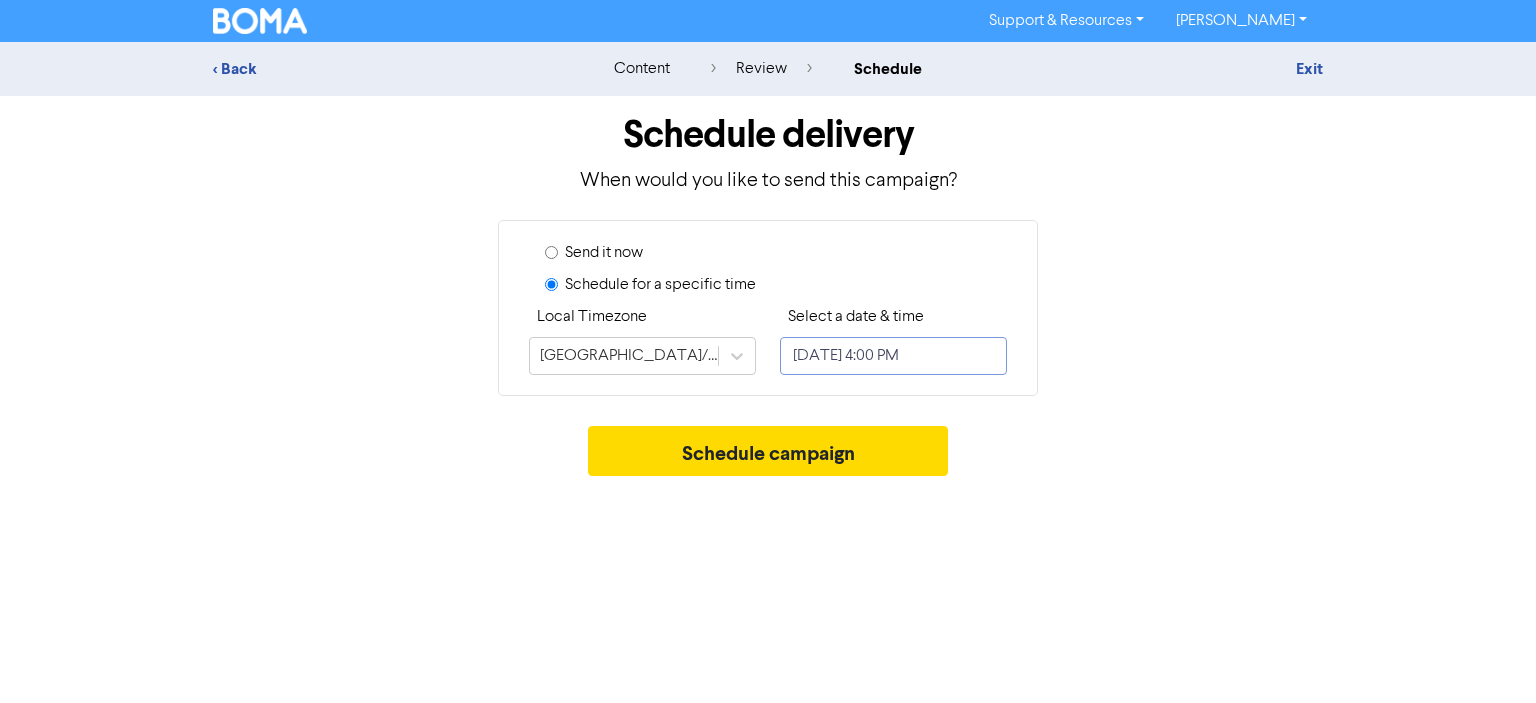 click on "[DATE] 4:00 PM" at bounding box center (893, 356) 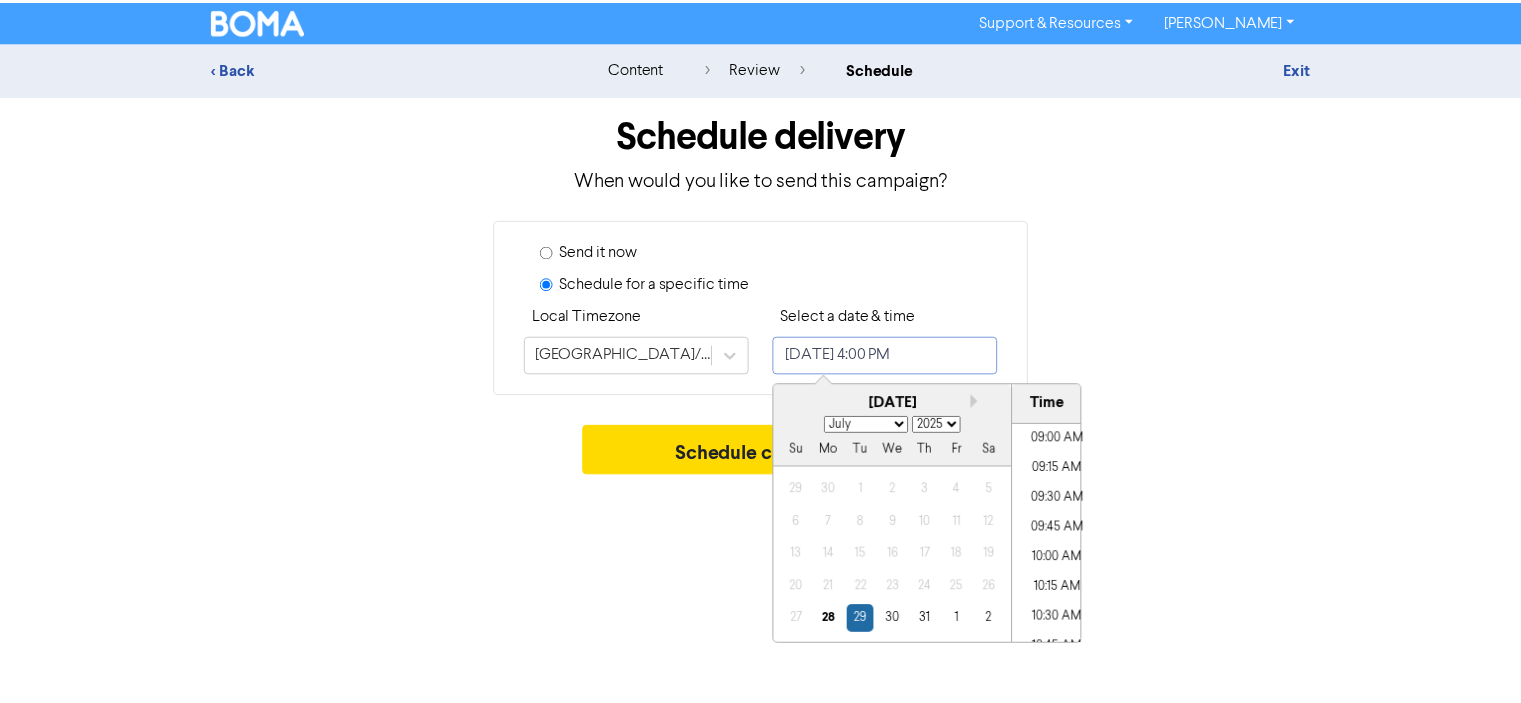 scroll, scrollTop: 1024, scrollLeft: 0, axis: vertical 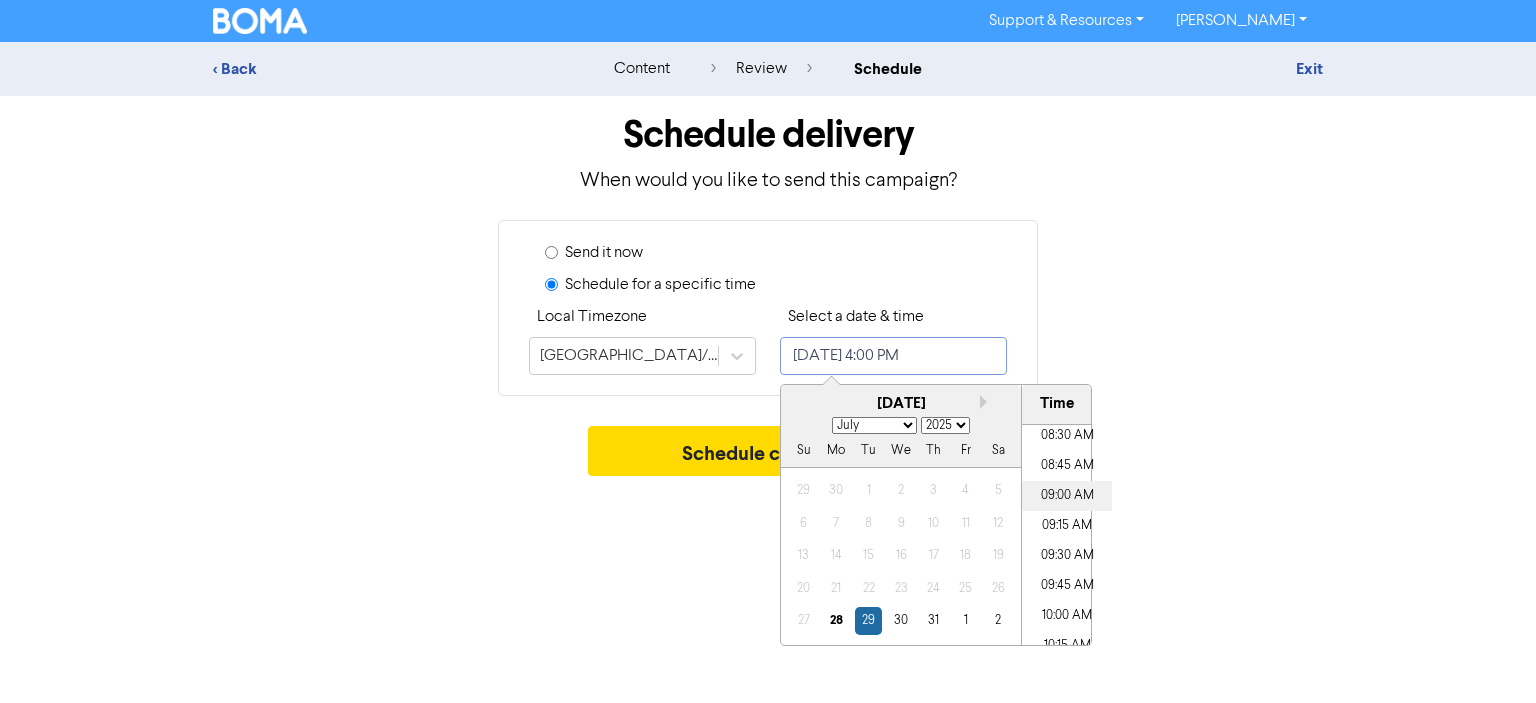 click on "09:00 AM" at bounding box center [1067, 496] 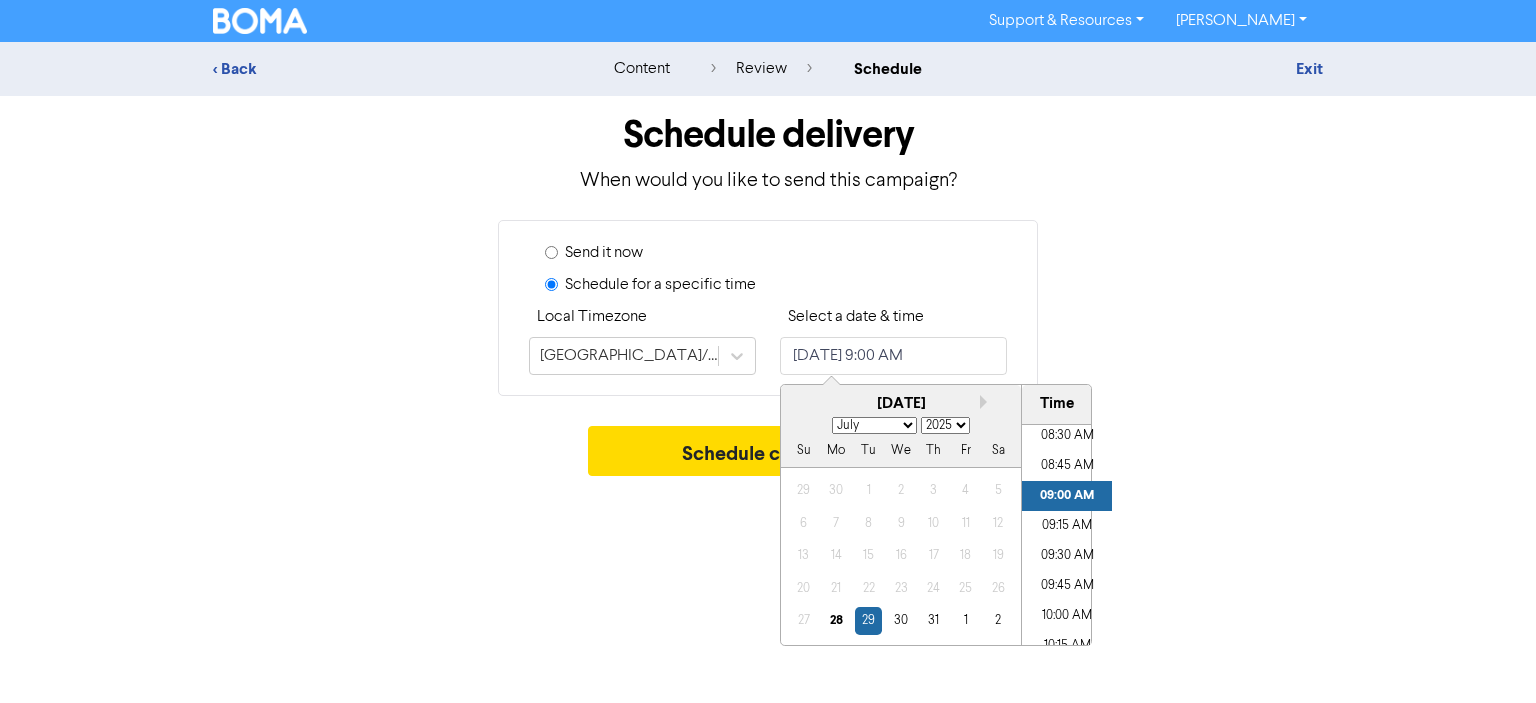 click on "Schedule campaign" at bounding box center [768, 456] 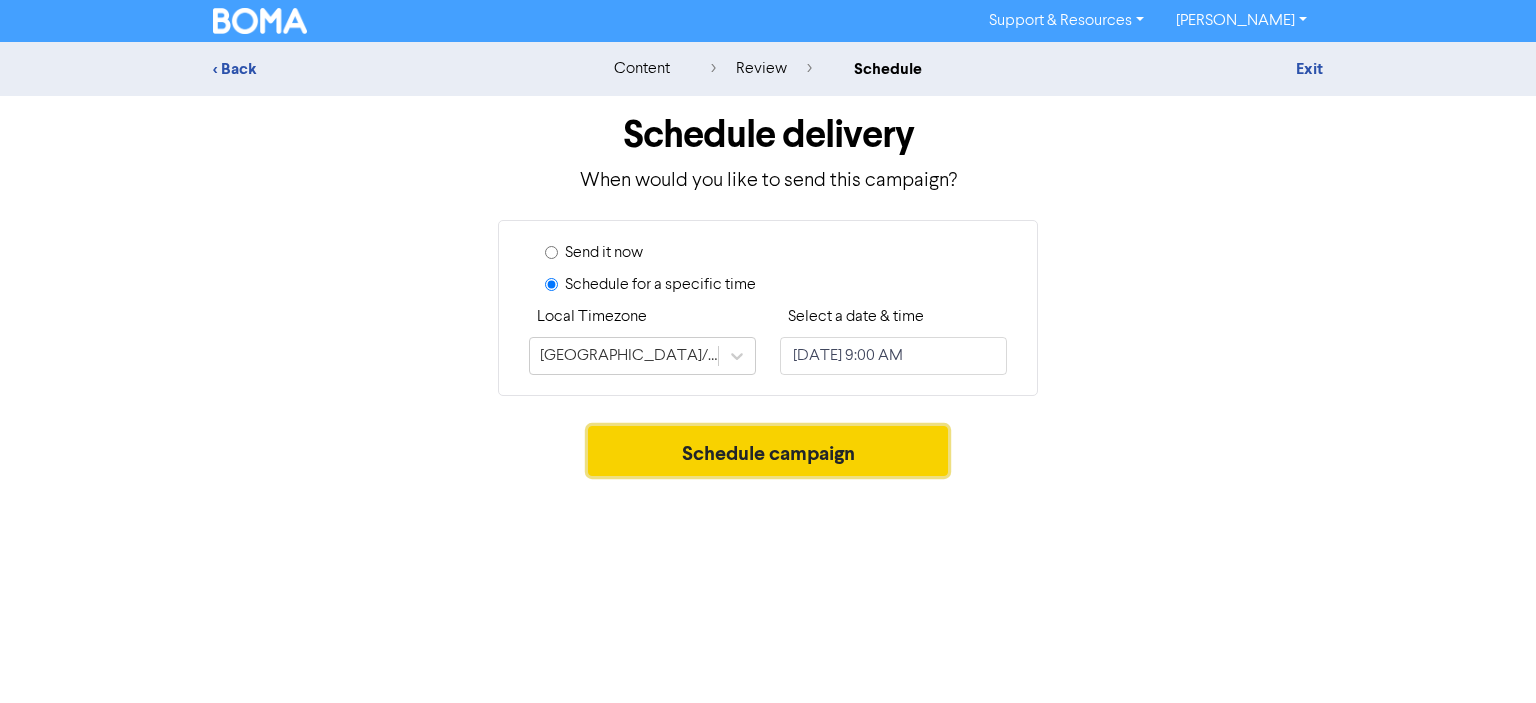 click on "Schedule campaign" at bounding box center (768, 451) 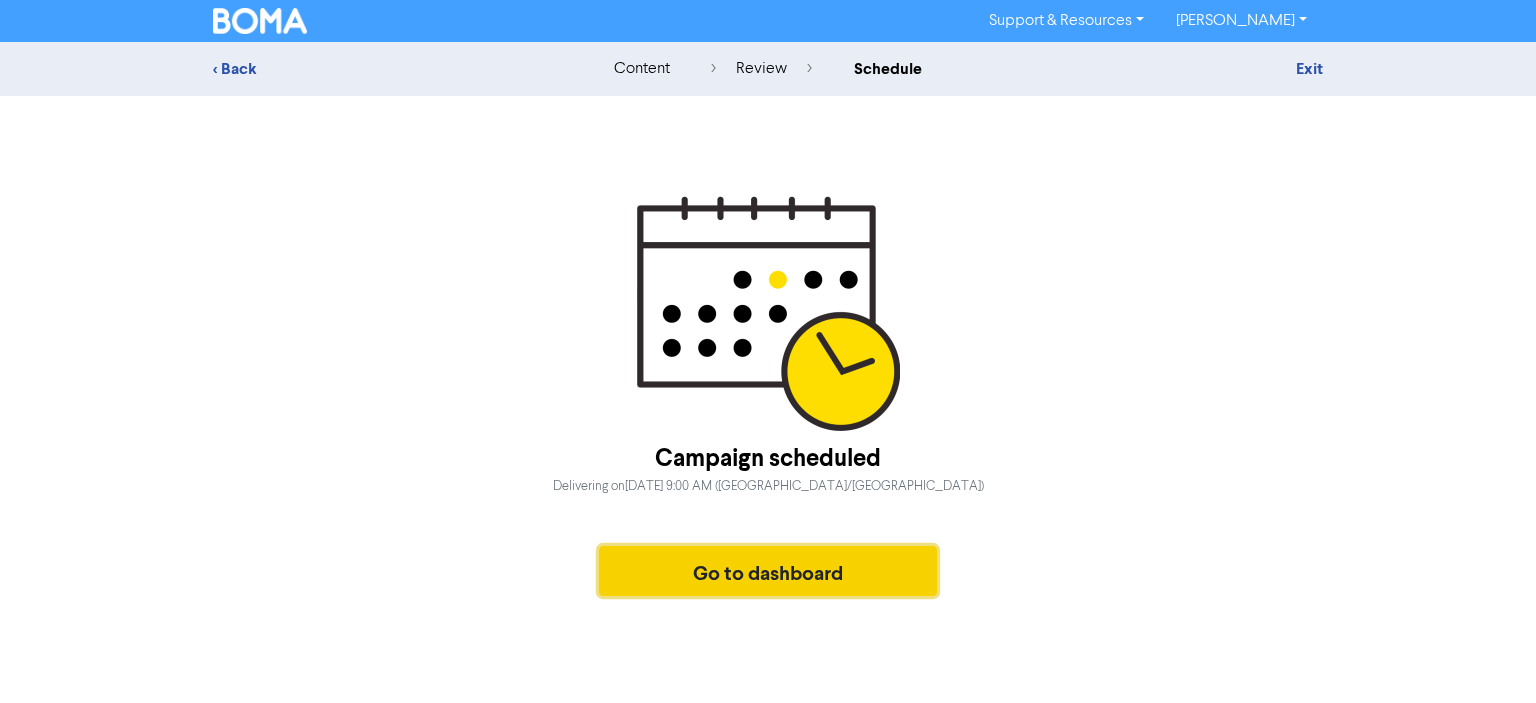 click on "Go to dashboard" at bounding box center [768, 571] 